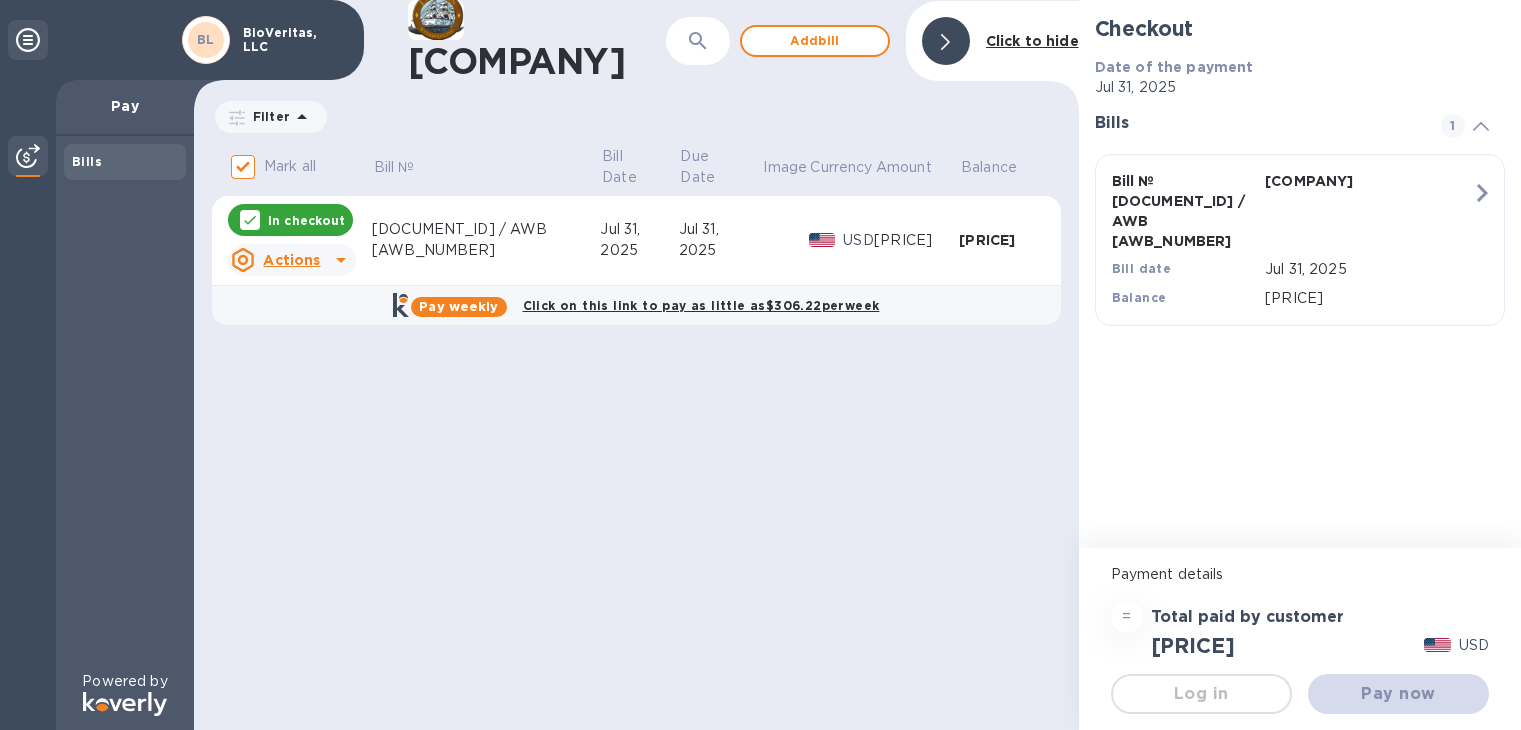 scroll, scrollTop: 0, scrollLeft: 0, axis: both 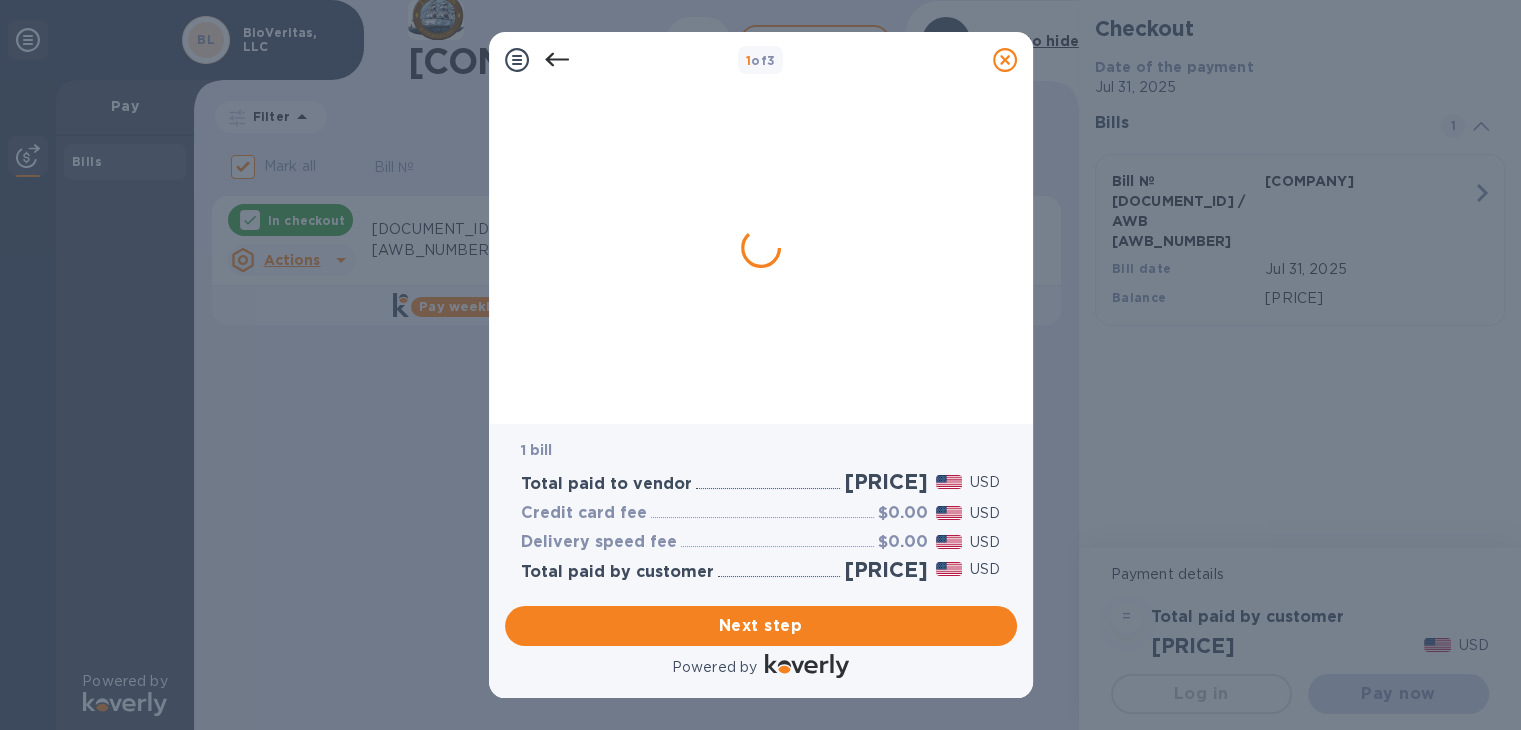 checkbox on "true" 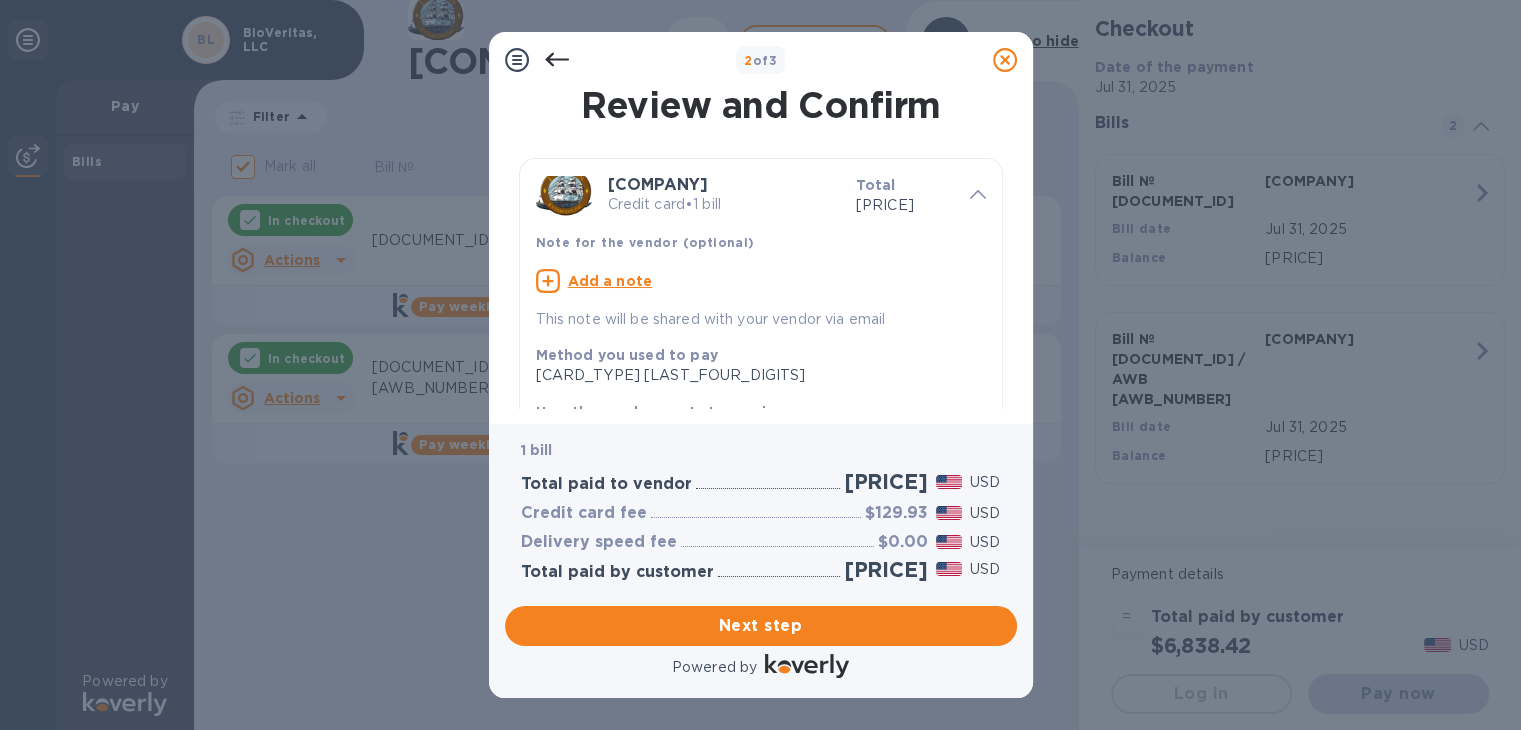 click on "Review and Confirm [COMPANY] Credit card  •  1 bill Total [PRICE] Note for the vendor (optional) Add a note This note will be shared with your vendor via email Method you used to pay [CARD_TYPE] [LAST_FOUR_DIGITS] How the vendor wants to receive Routing number (**[ROUTING_PREFIX])  Account number (**[ACCOUNT_SUFFIX]) Payment date [DATE] Bills 1 Bill № [DOCUMENT_ID] / AWB [AWB_NUMBER] [COMPANY] Bill date [DATE] Balance [PRICE]" at bounding box center (761, 256) 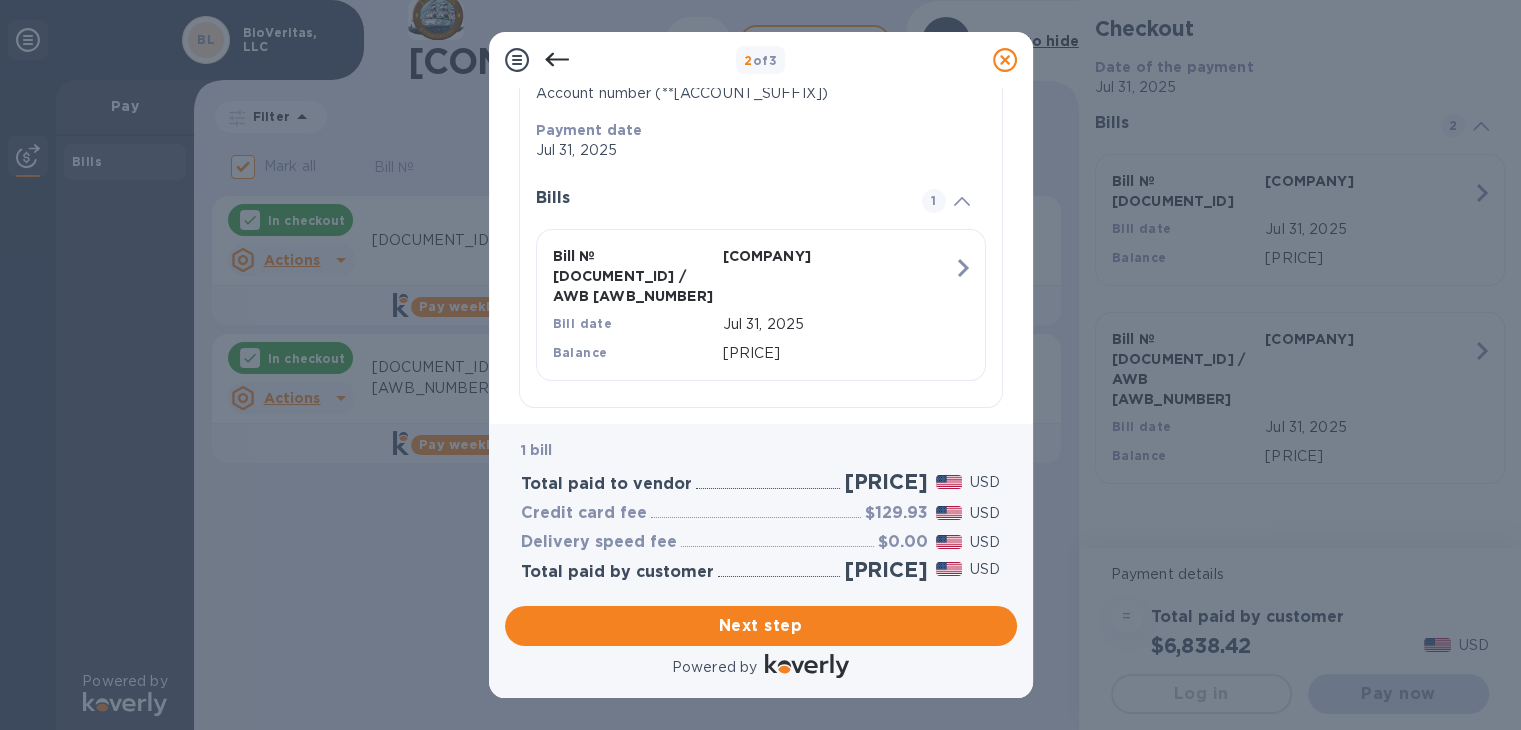 scroll, scrollTop: 380, scrollLeft: 0, axis: vertical 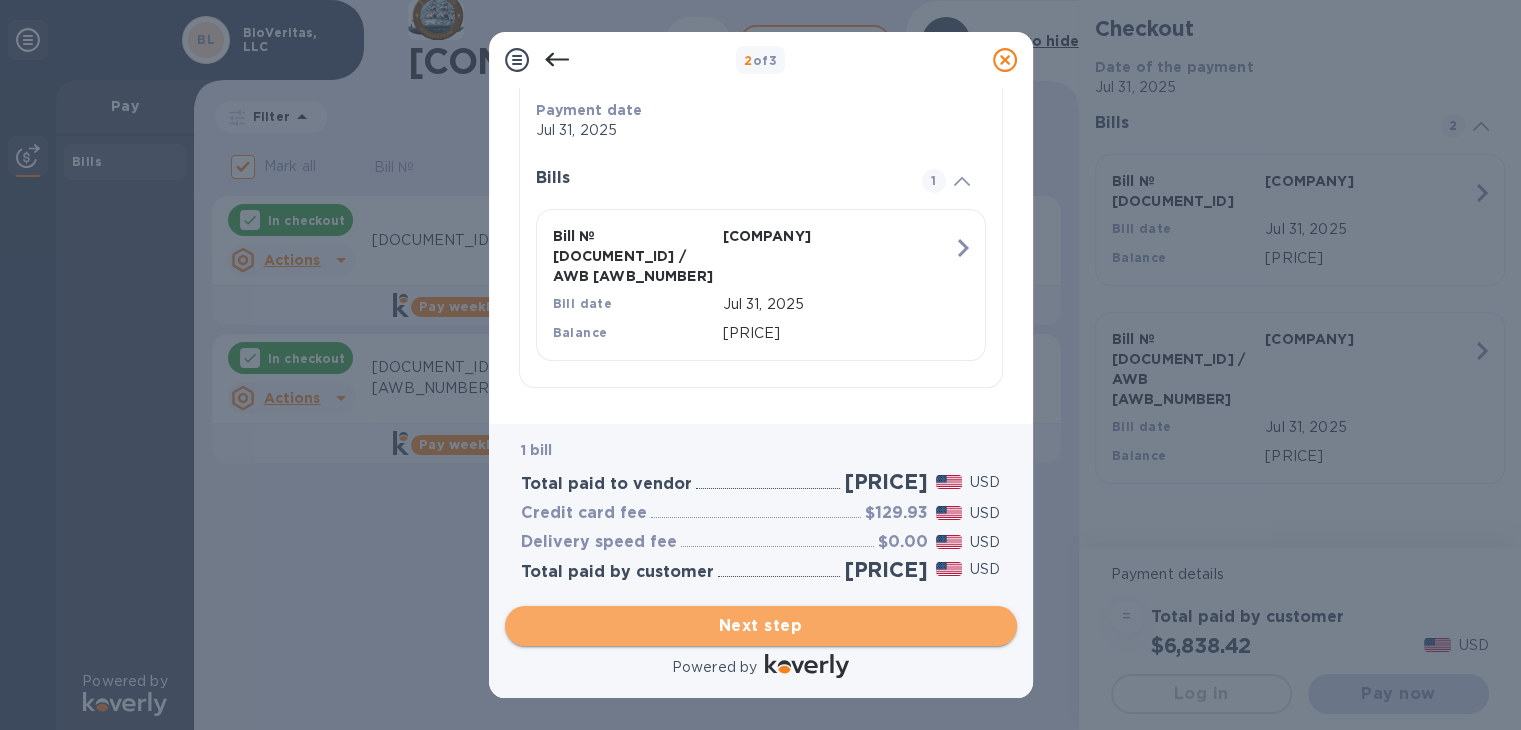click on "Next step" at bounding box center [761, 626] 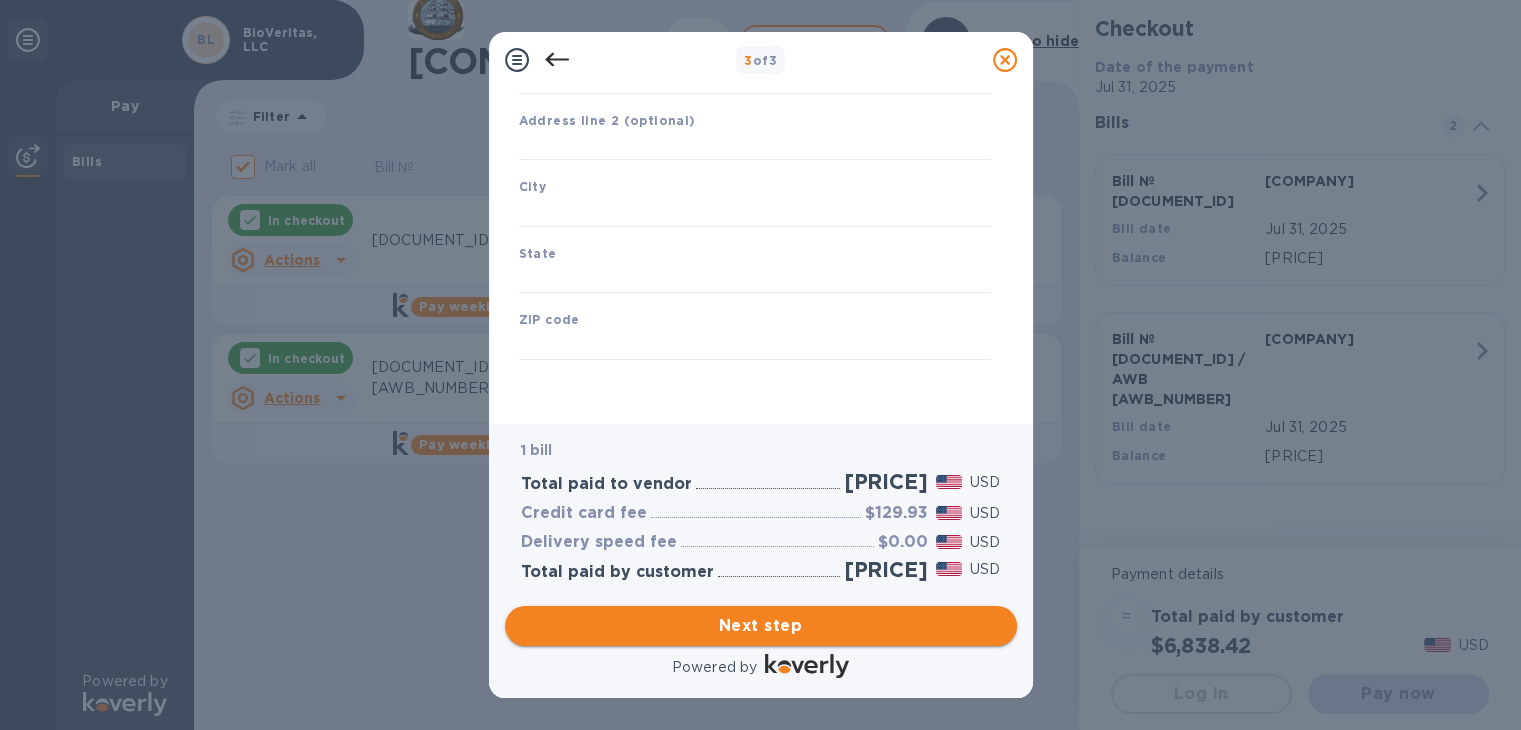 type on "United States" 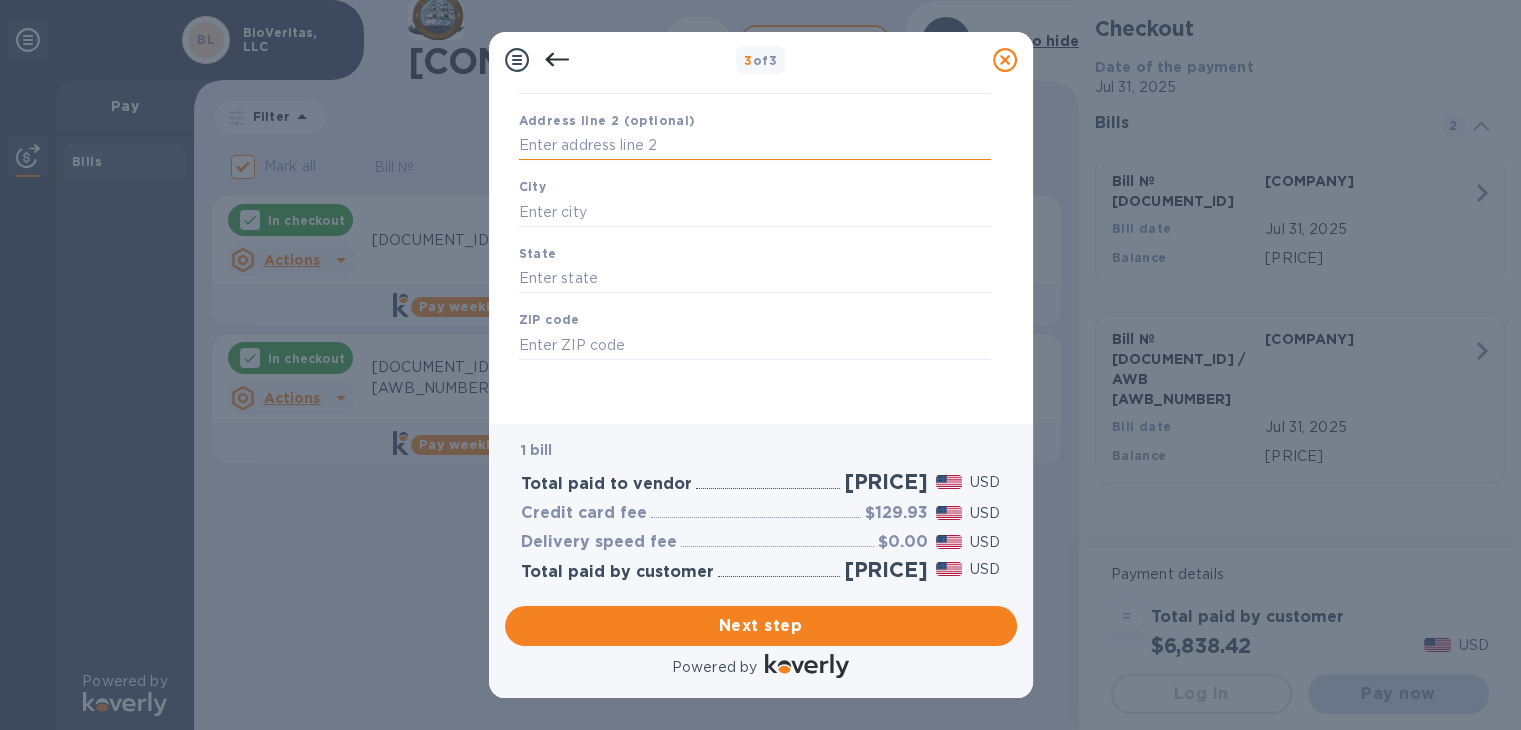 click at bounding box center [755, 146] 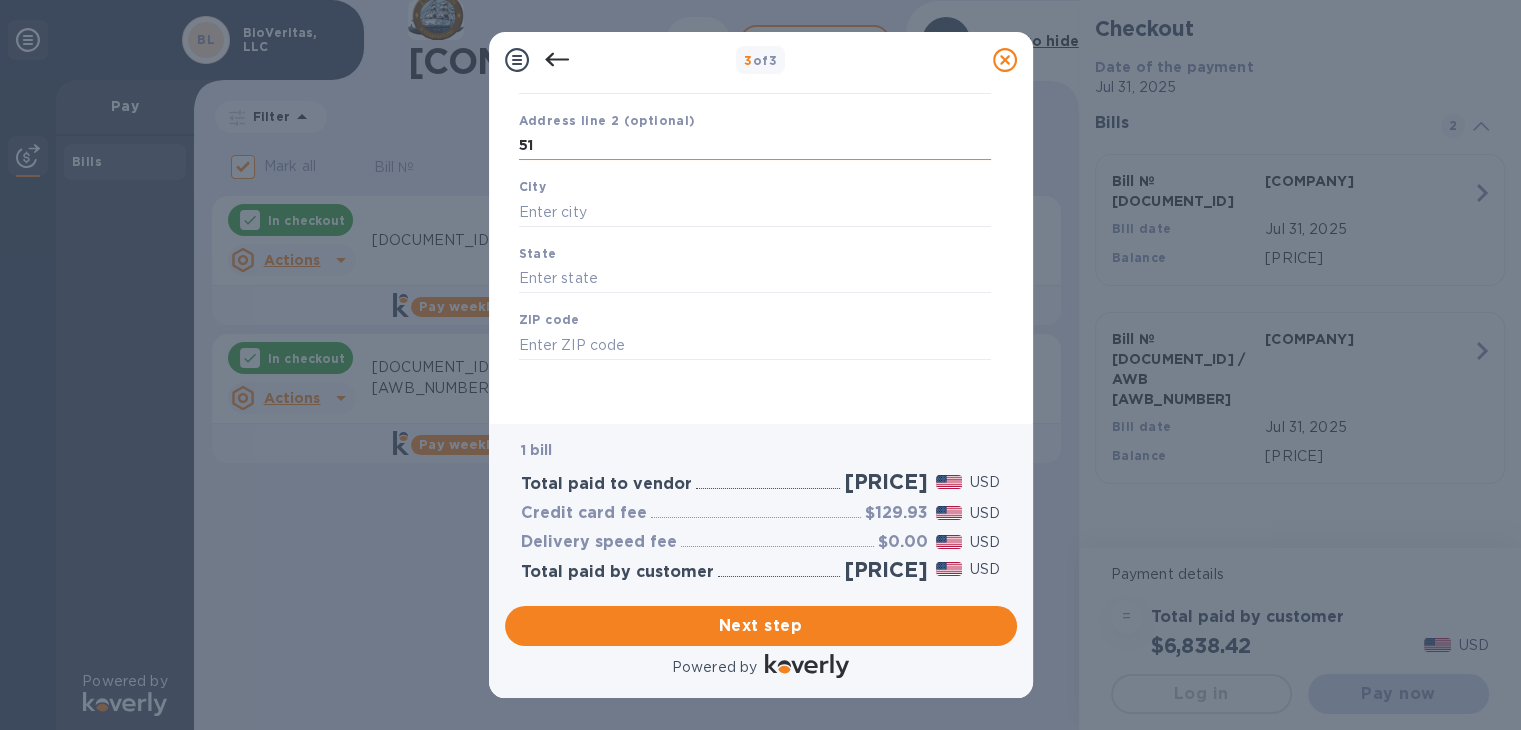 type on "5" 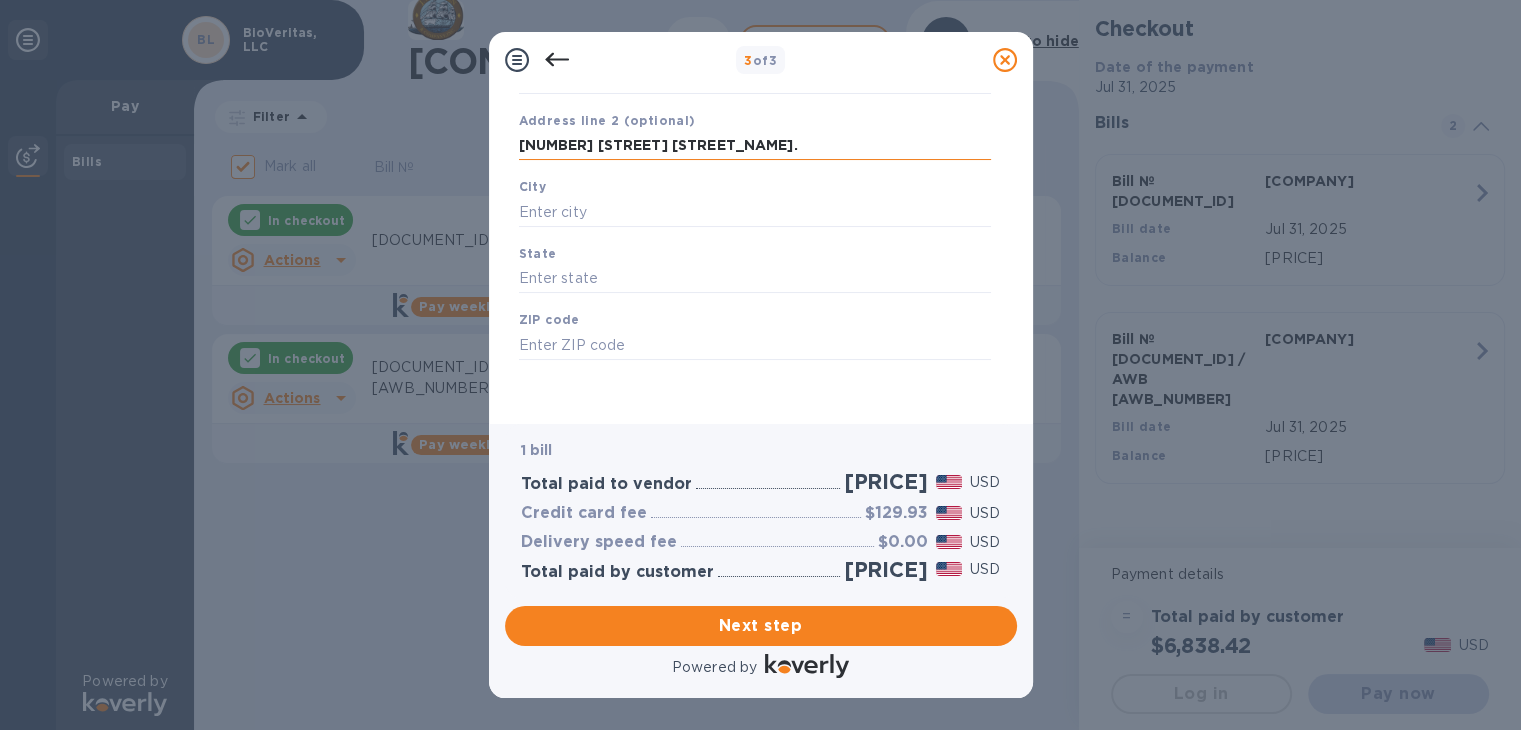 type on "[NUMBER] [STREET] [STREET_NAME]." 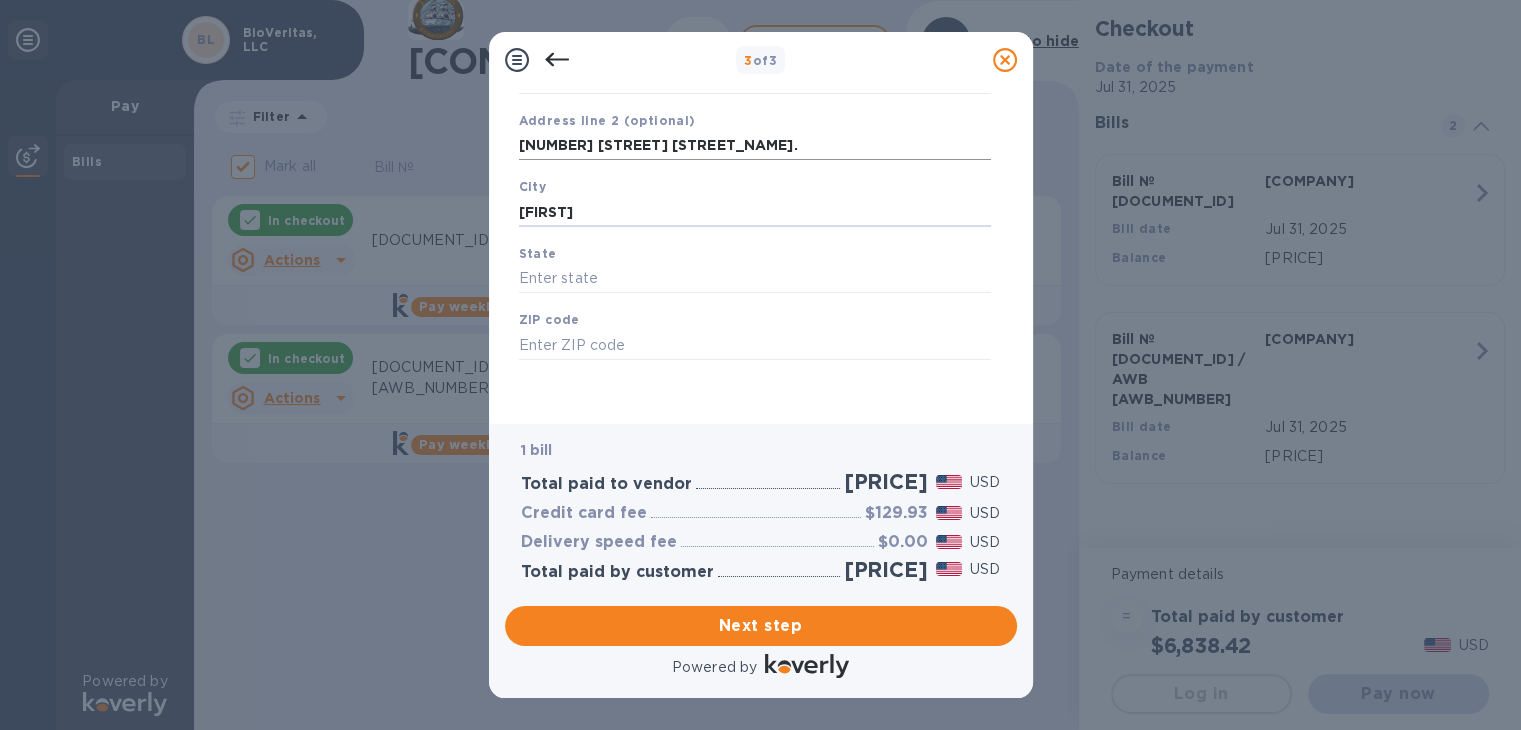 type on "[FIRST]" 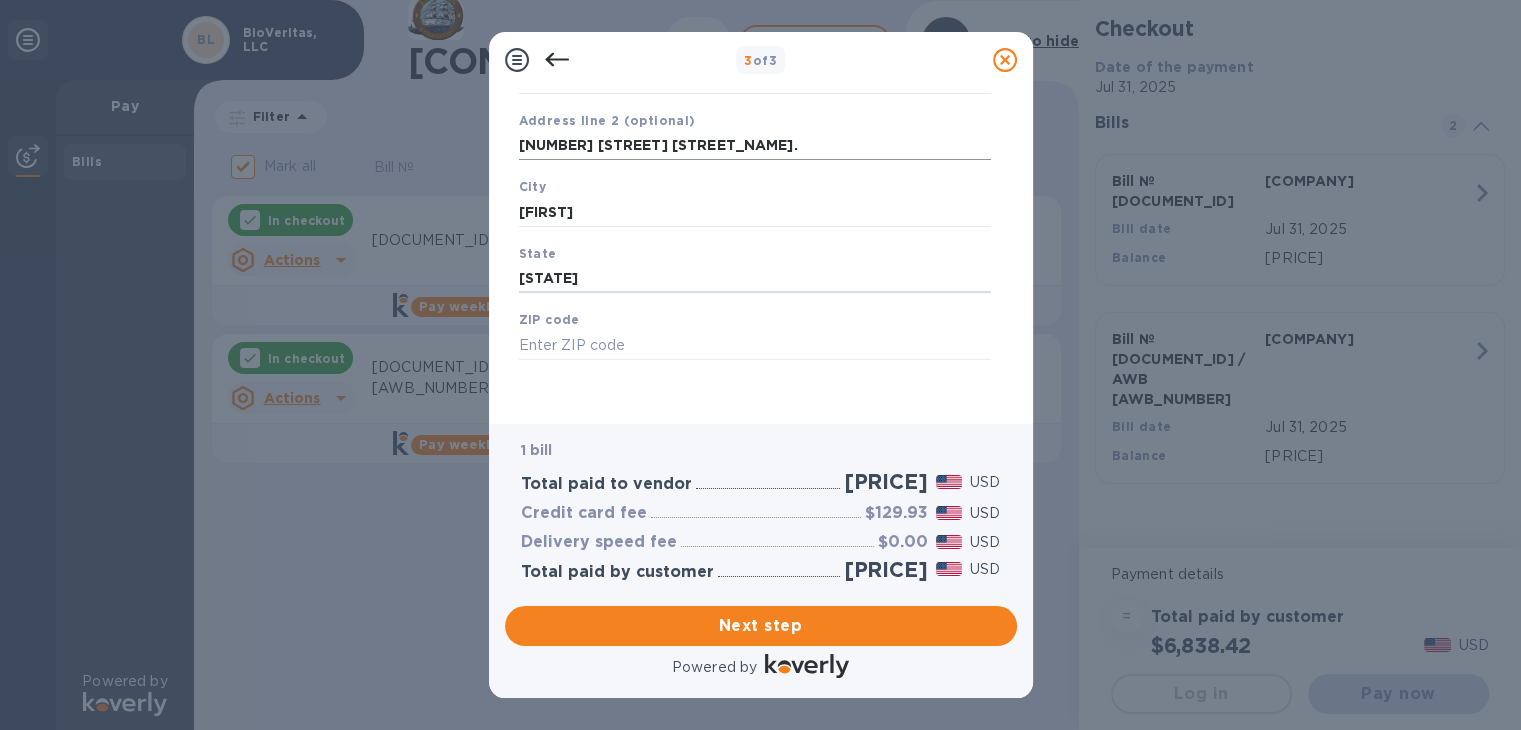 type on "[STATE]" 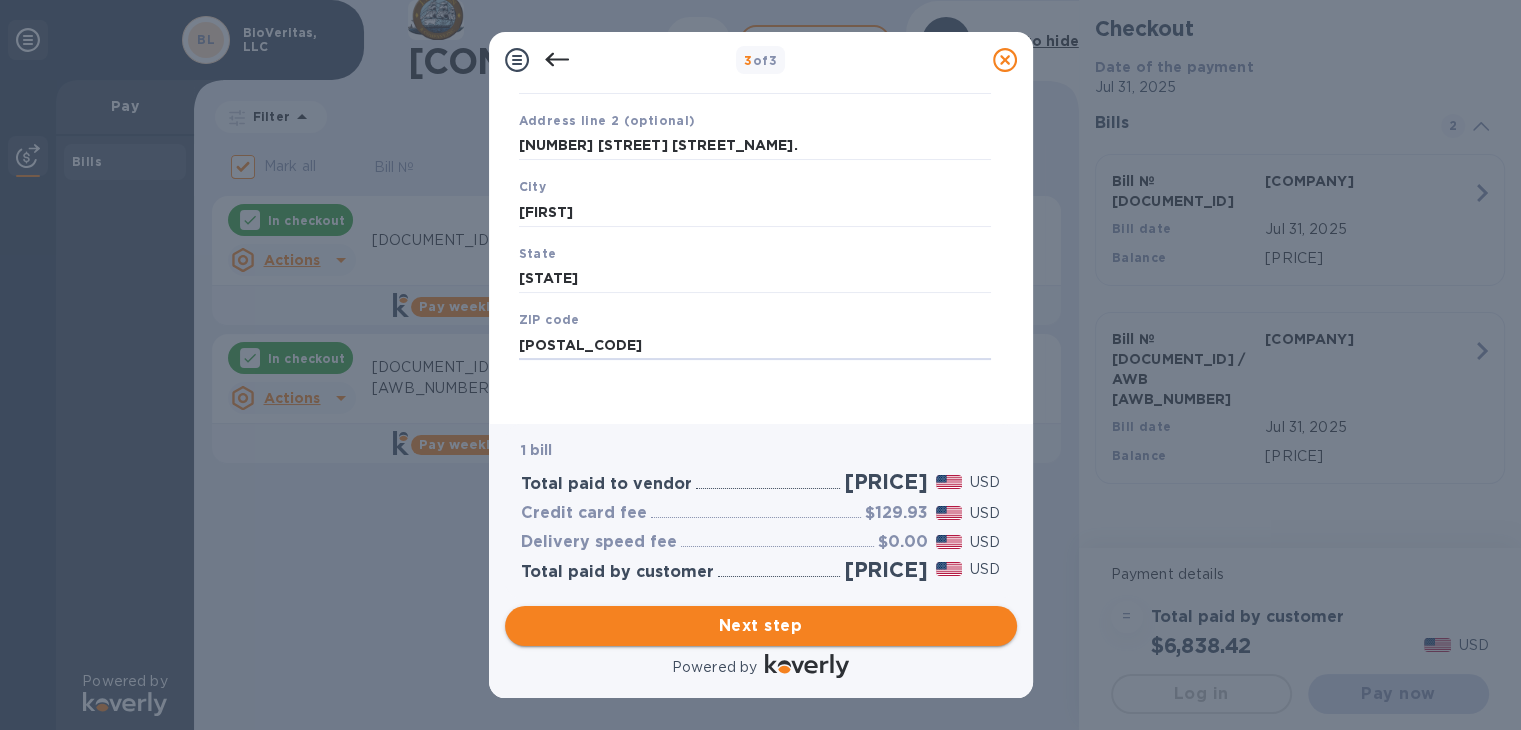type on "[POSTAL_CODE]" 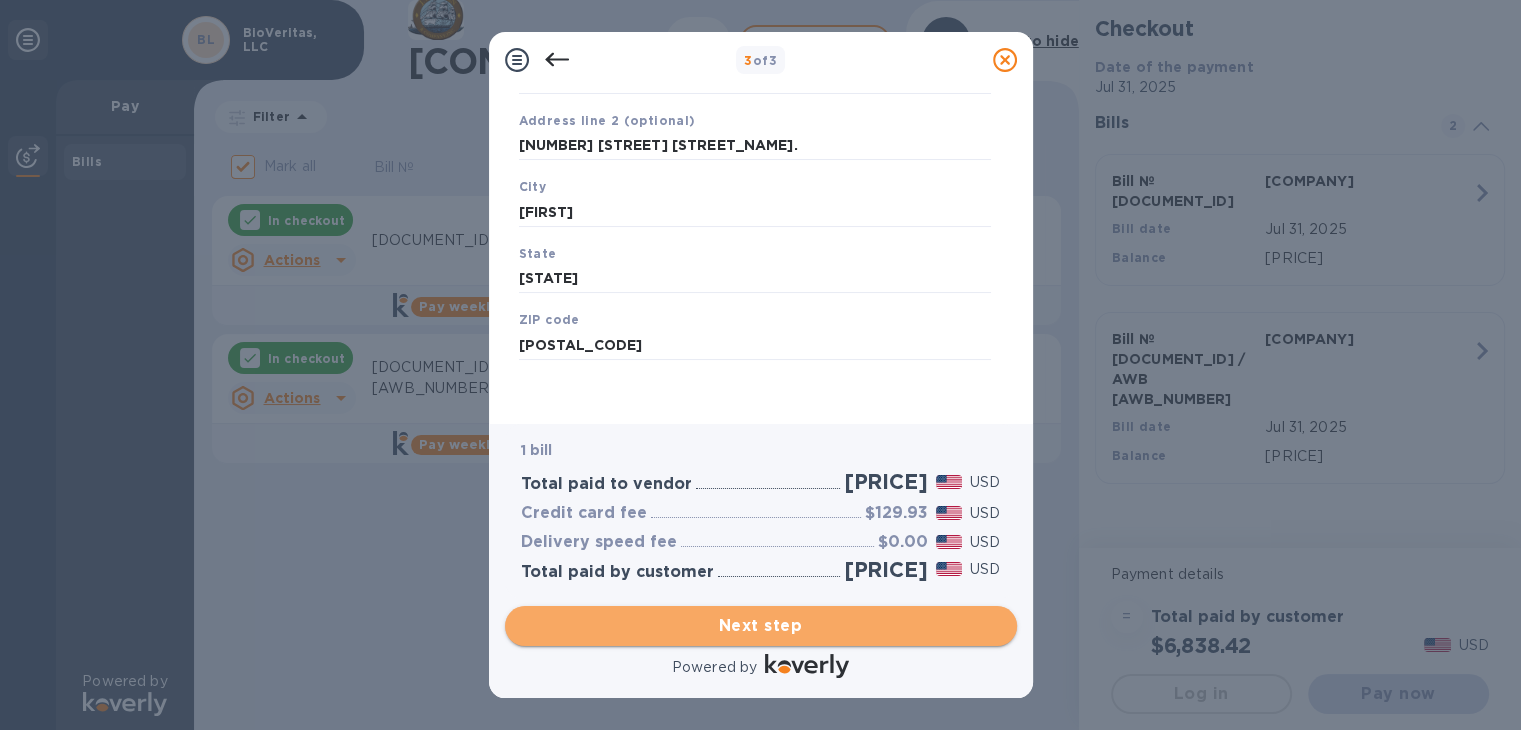 click on "Next step" at bounding box center (761, 626) 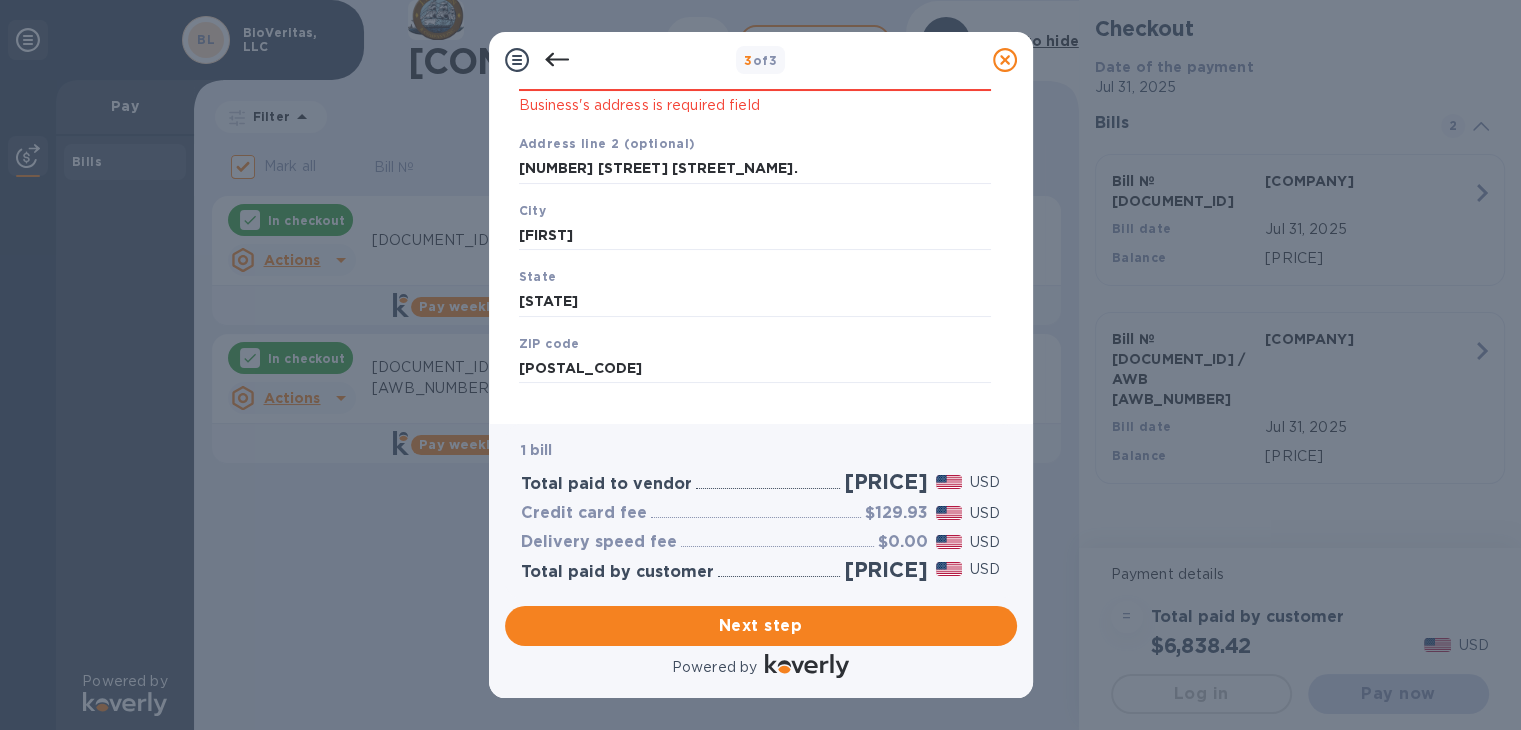 click on "[NUMBER] of [NUMBER]" at bounding box center (761, 60) 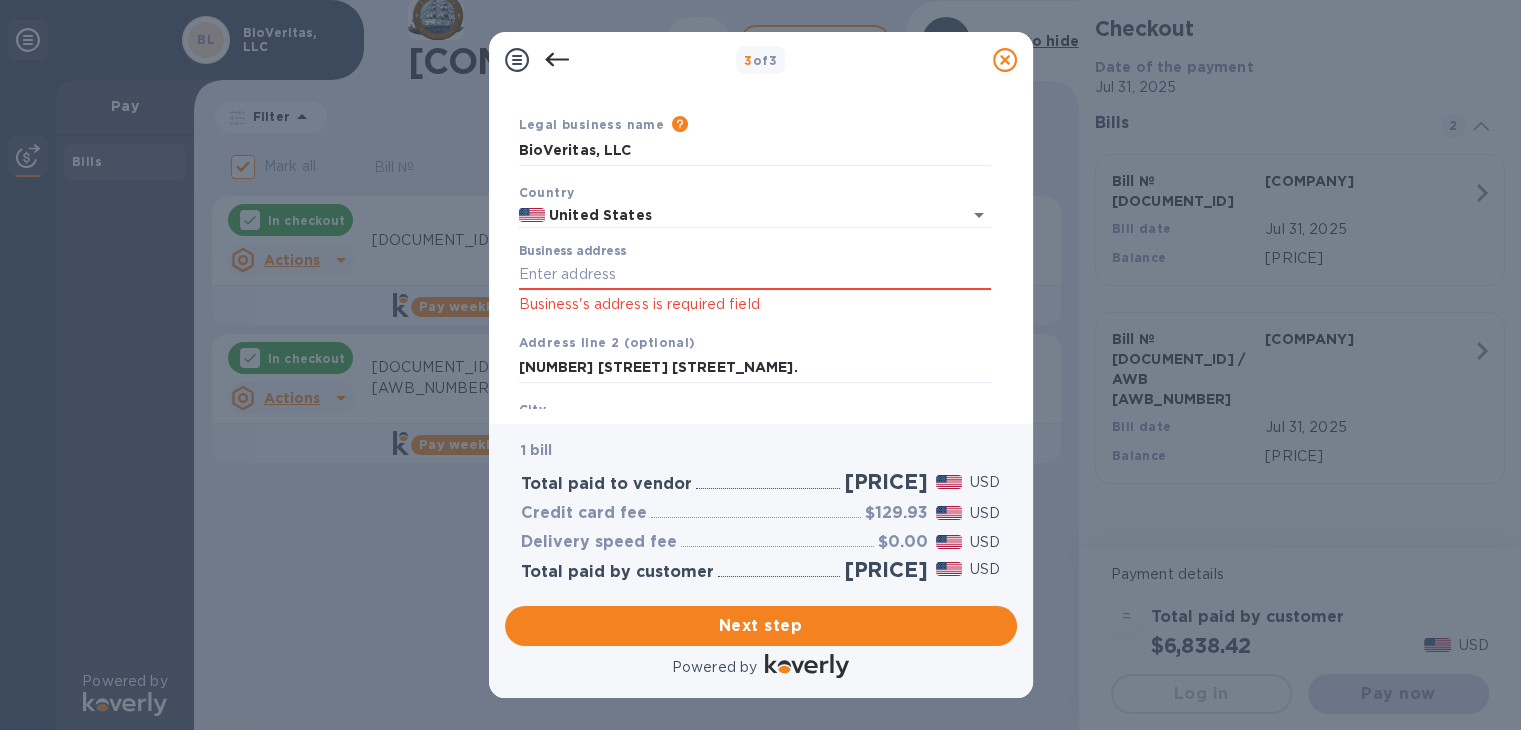 scroll, scrollTop: 48, scrollLeft: 0, axis: vertical 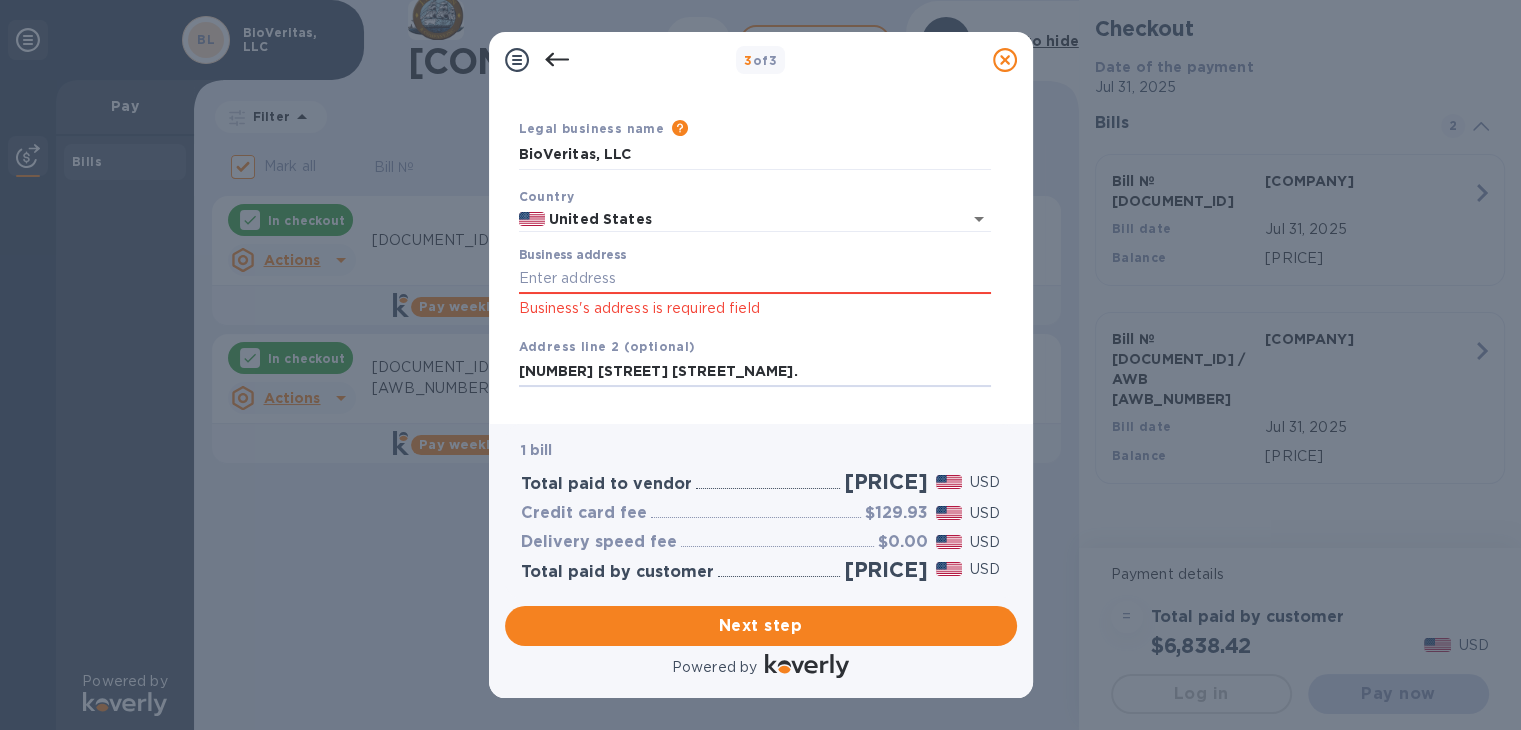 drag, startPoint x: 656, startPoint y: 372, endPoint x: 448, endPoint y: 363, distance: 208.19463 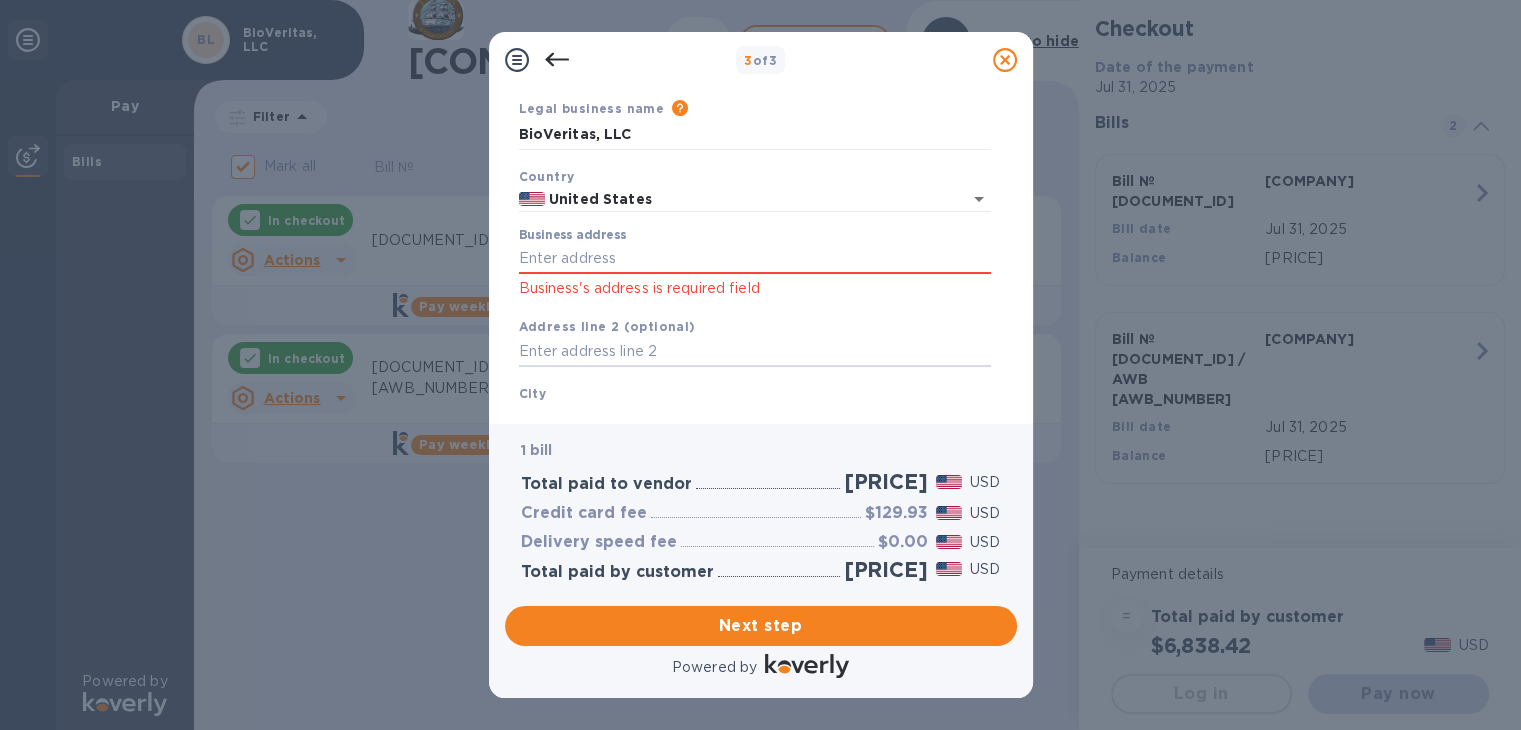 scroll, scrollTop: 70, scrollLeft: 0, axis: vertical 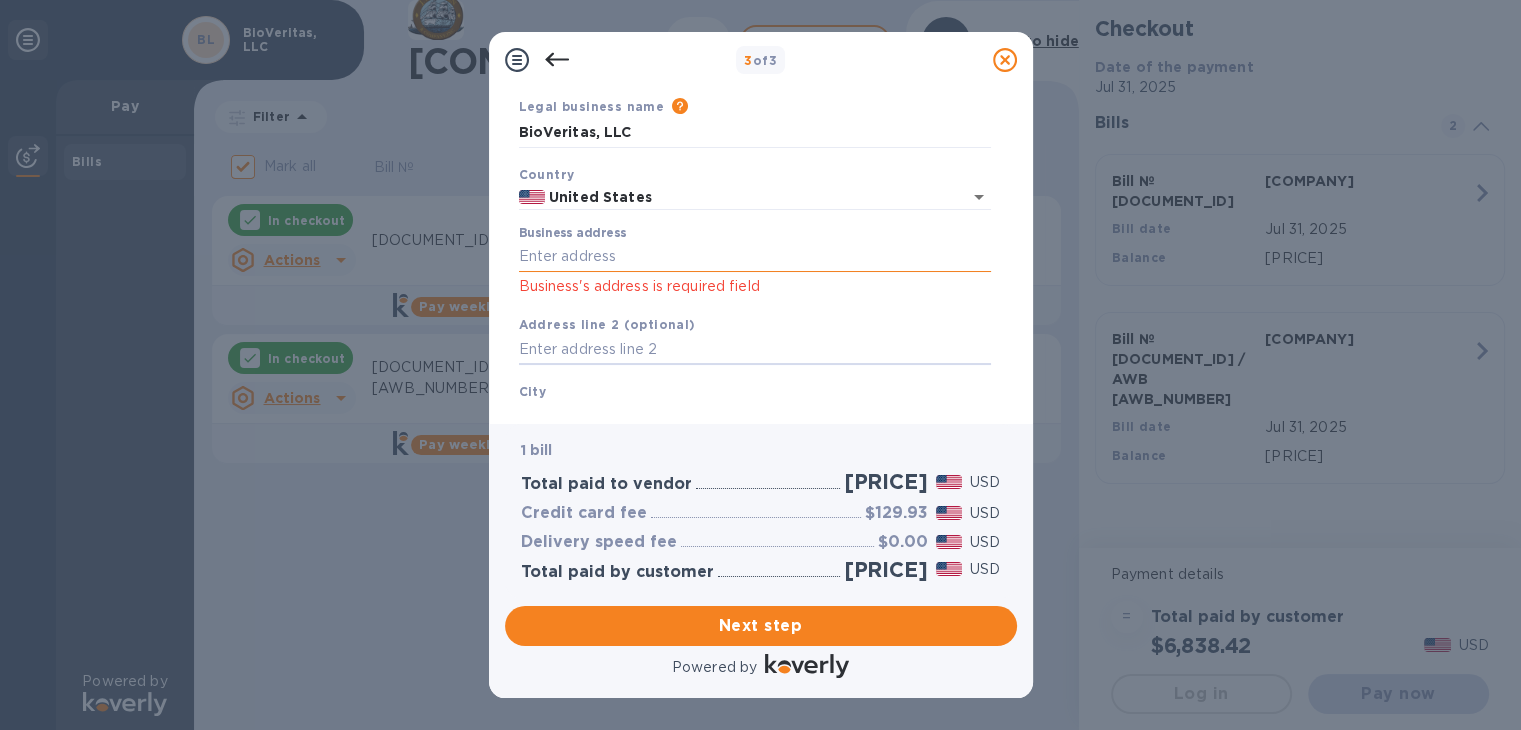 type 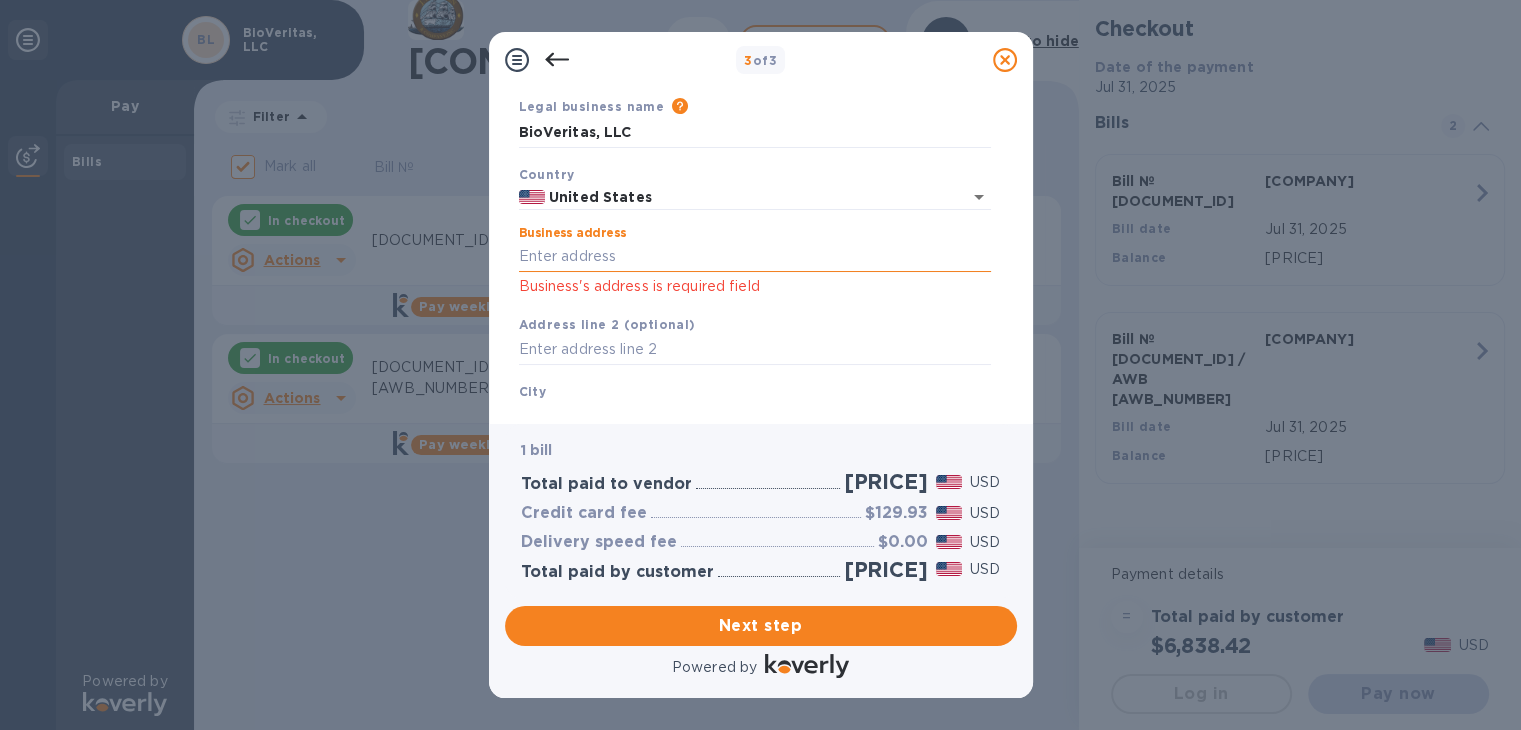 click on "Business address" at bounding box center (755, 257) 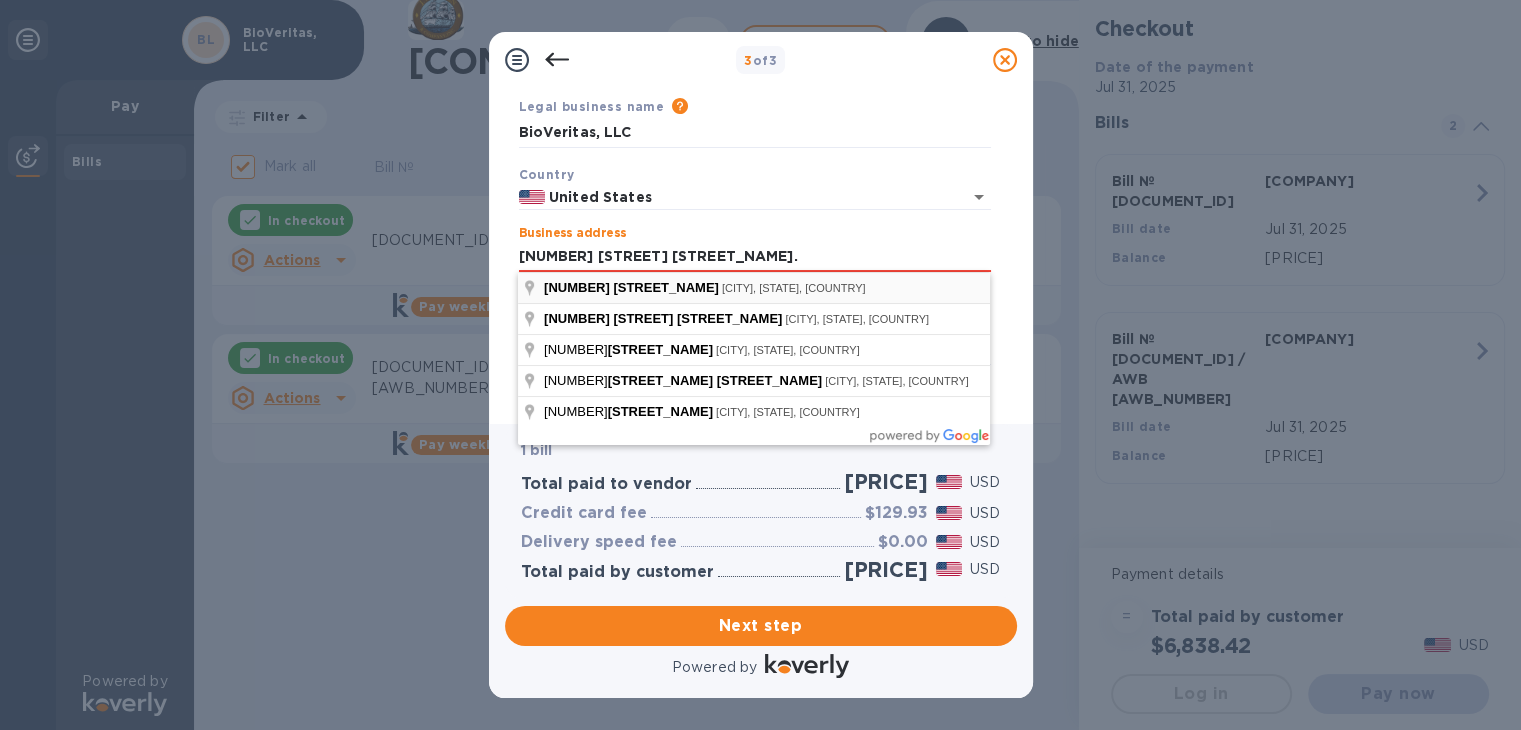 type on "[NUMBER] [STREET] [STREET_NAME]" 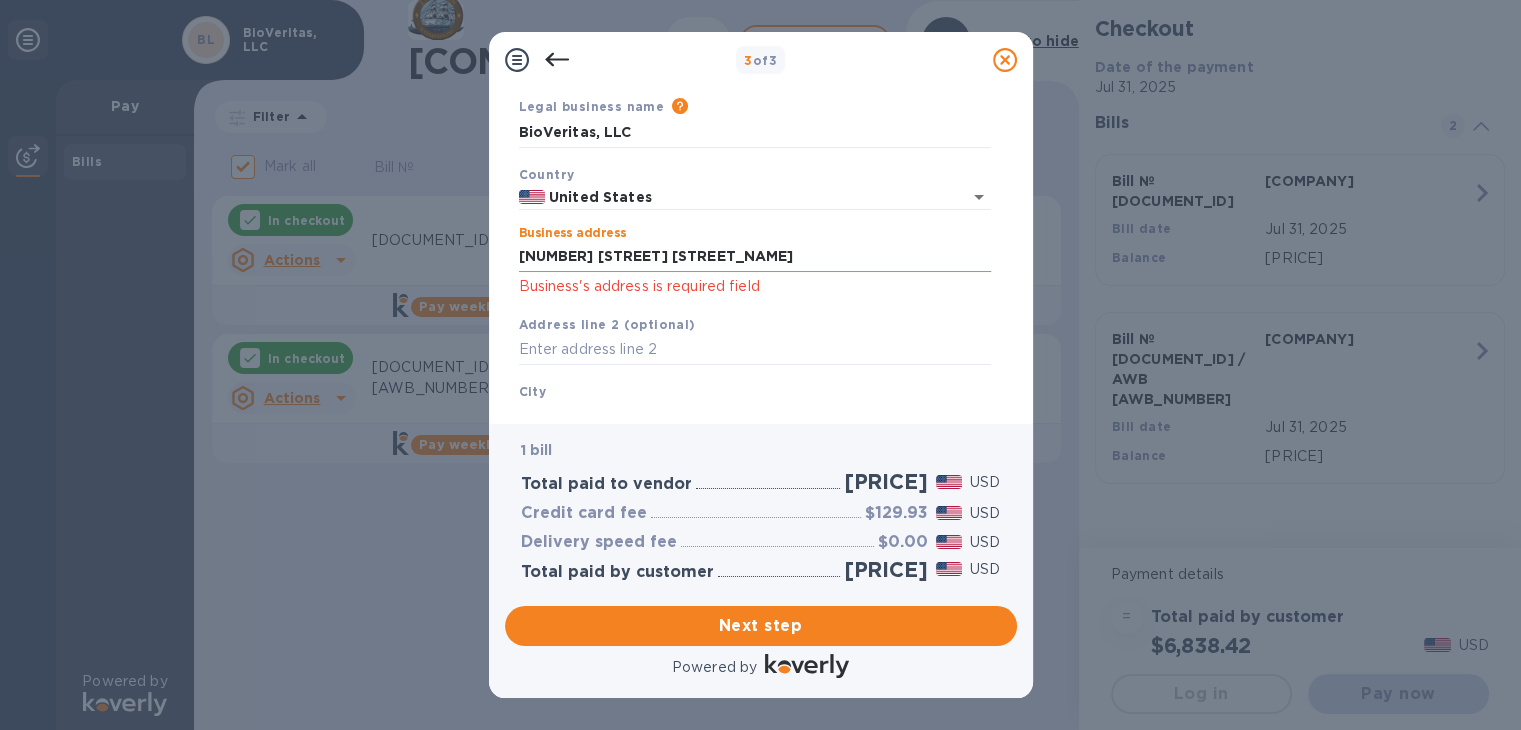 click on "[NUMBER] [STREET] [STREET_NAME]" at bounding box center [755, 257] 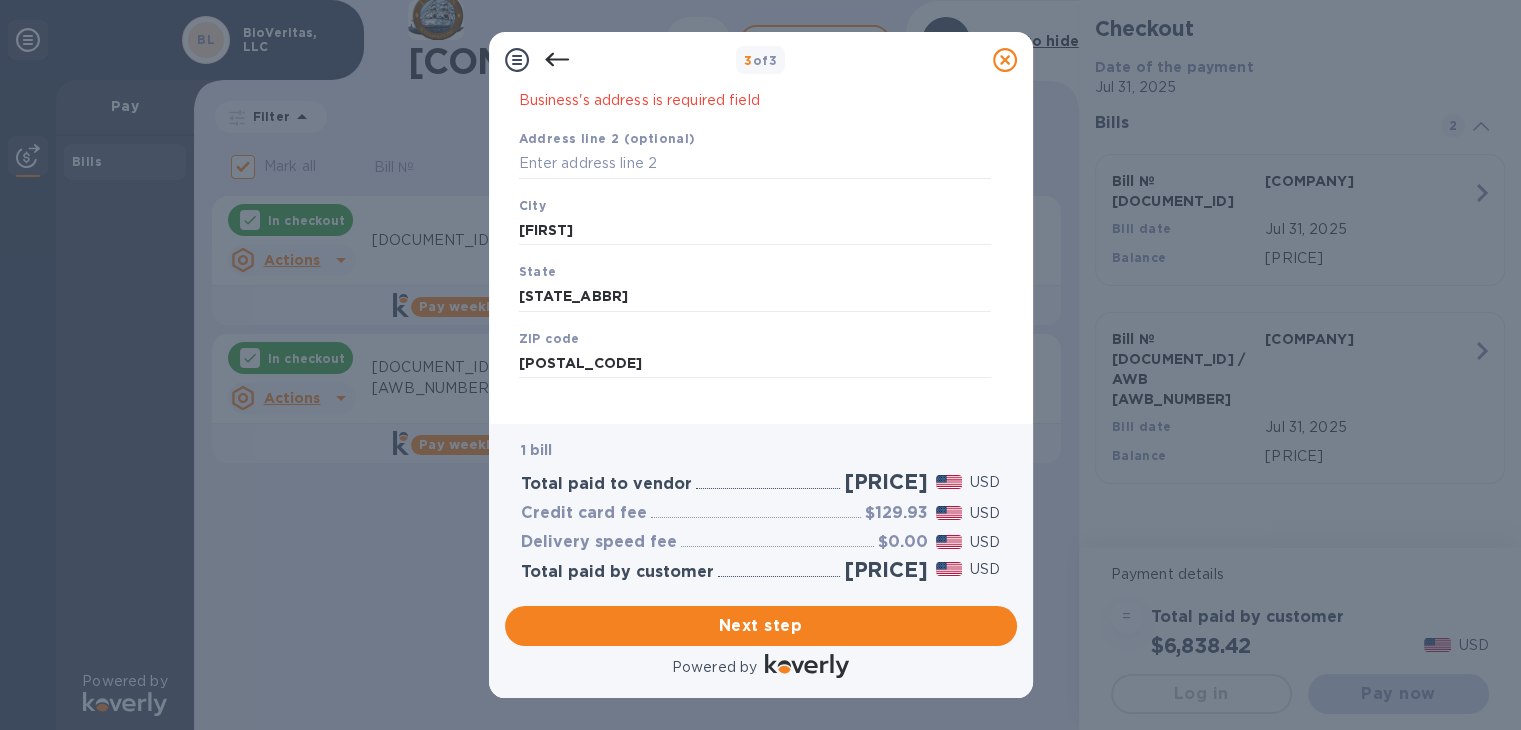 scroll, scrollTop: 276, scrollLeft: 0, axis: vertical 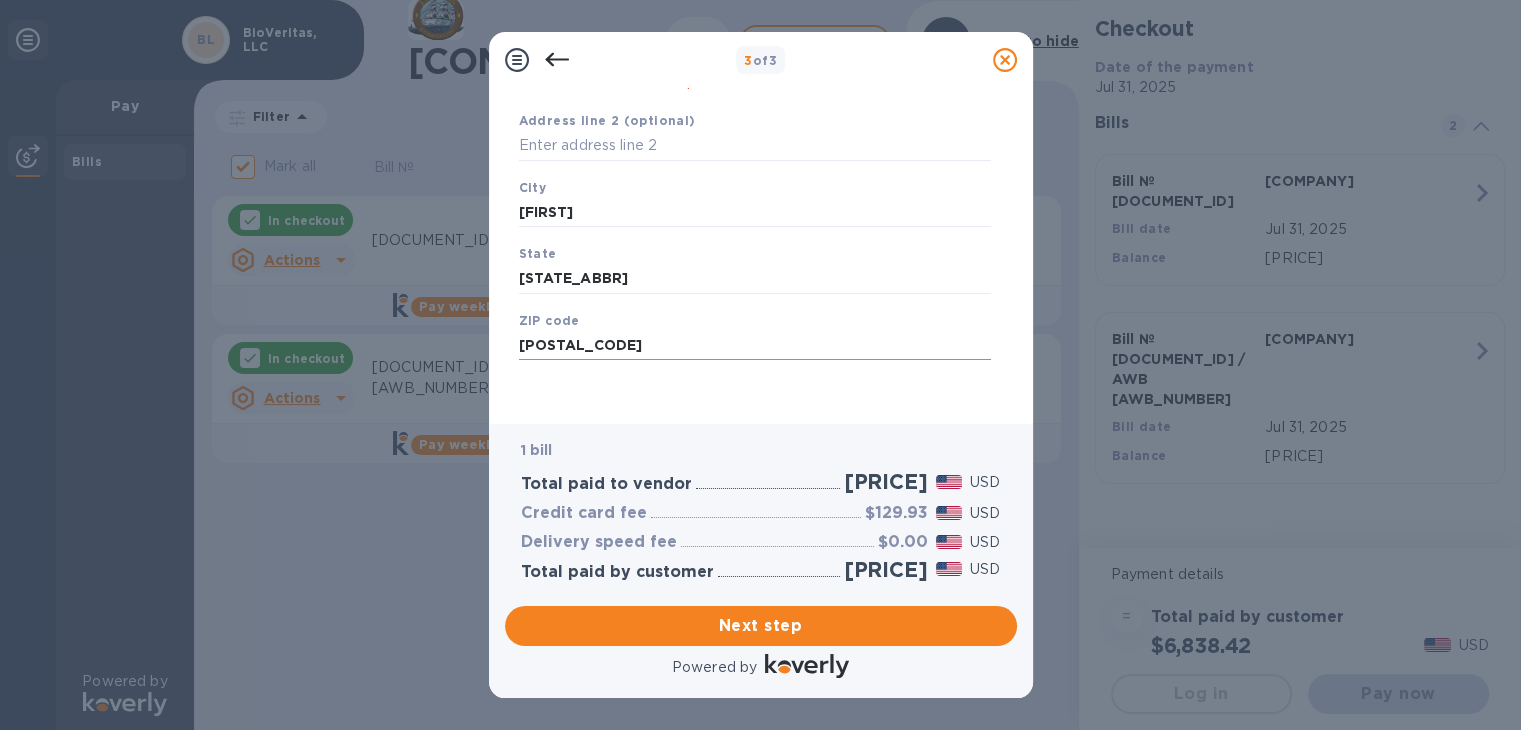 click on "[POSTAL_CODE]" at bounding box center [755, 346] 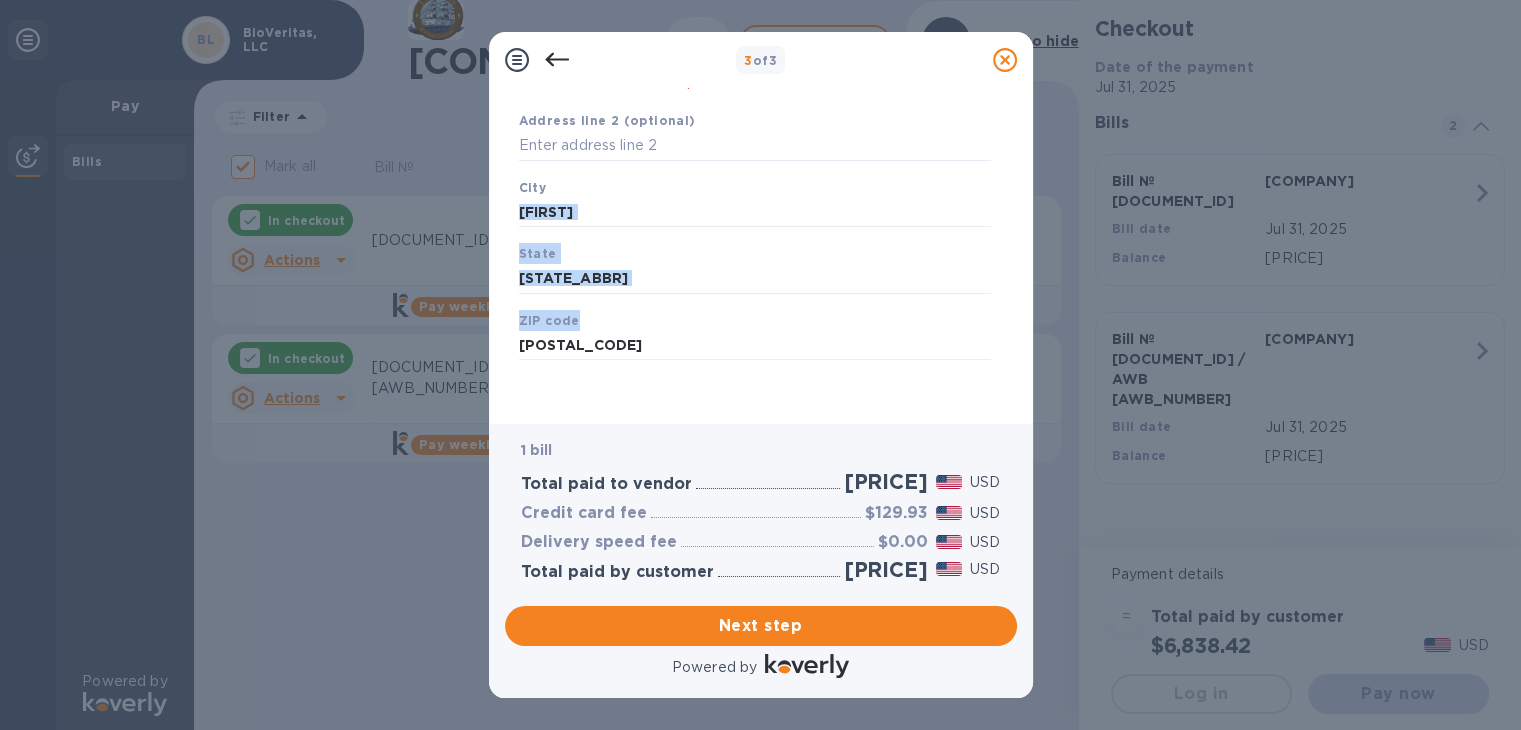 drag, startPoint x: 1004, startPoint y: 337, endPoint x: 1018, endPoint y: 229, distance: 108.903625 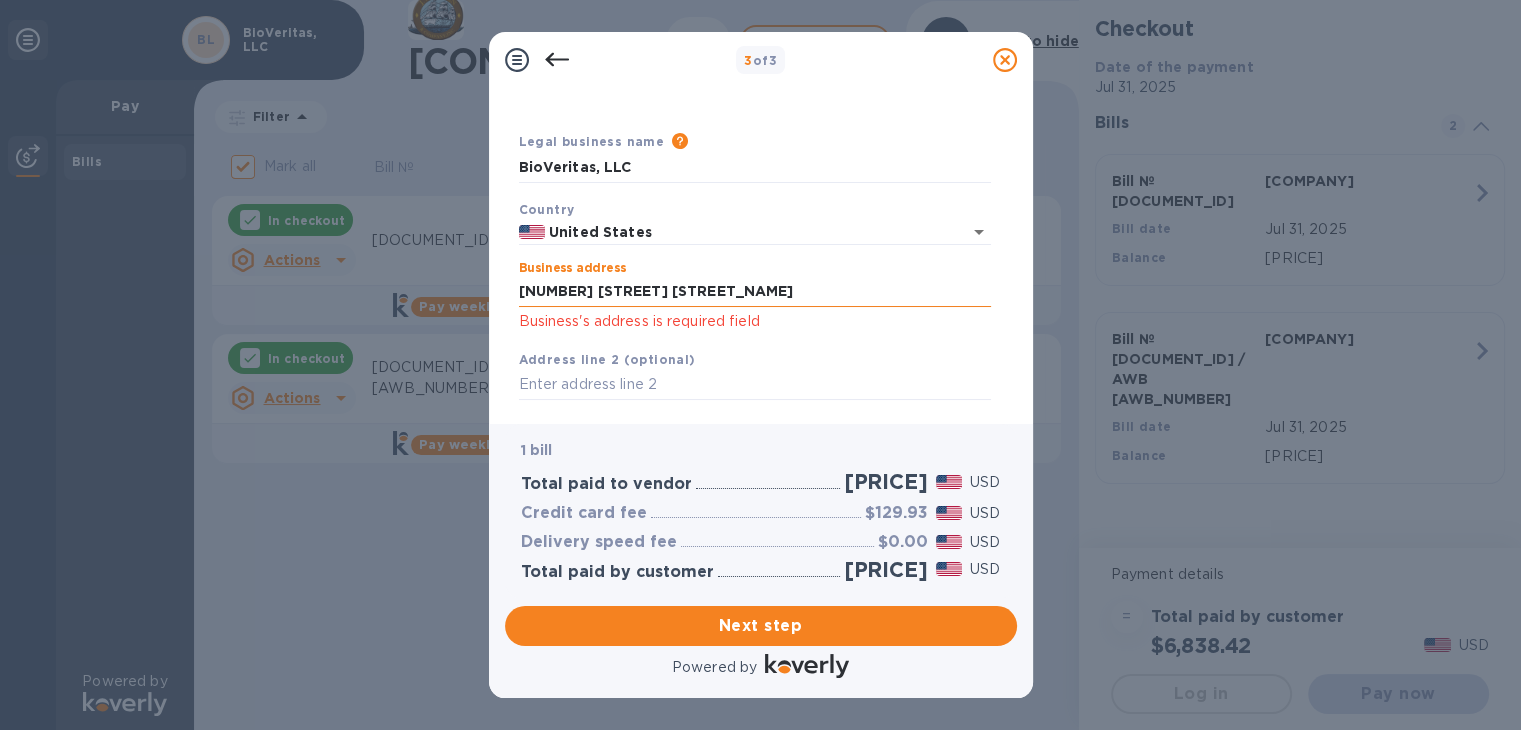 click on "[NUMBER] [STREET] [STREET_NAME]" at bounding box center [755, 292] 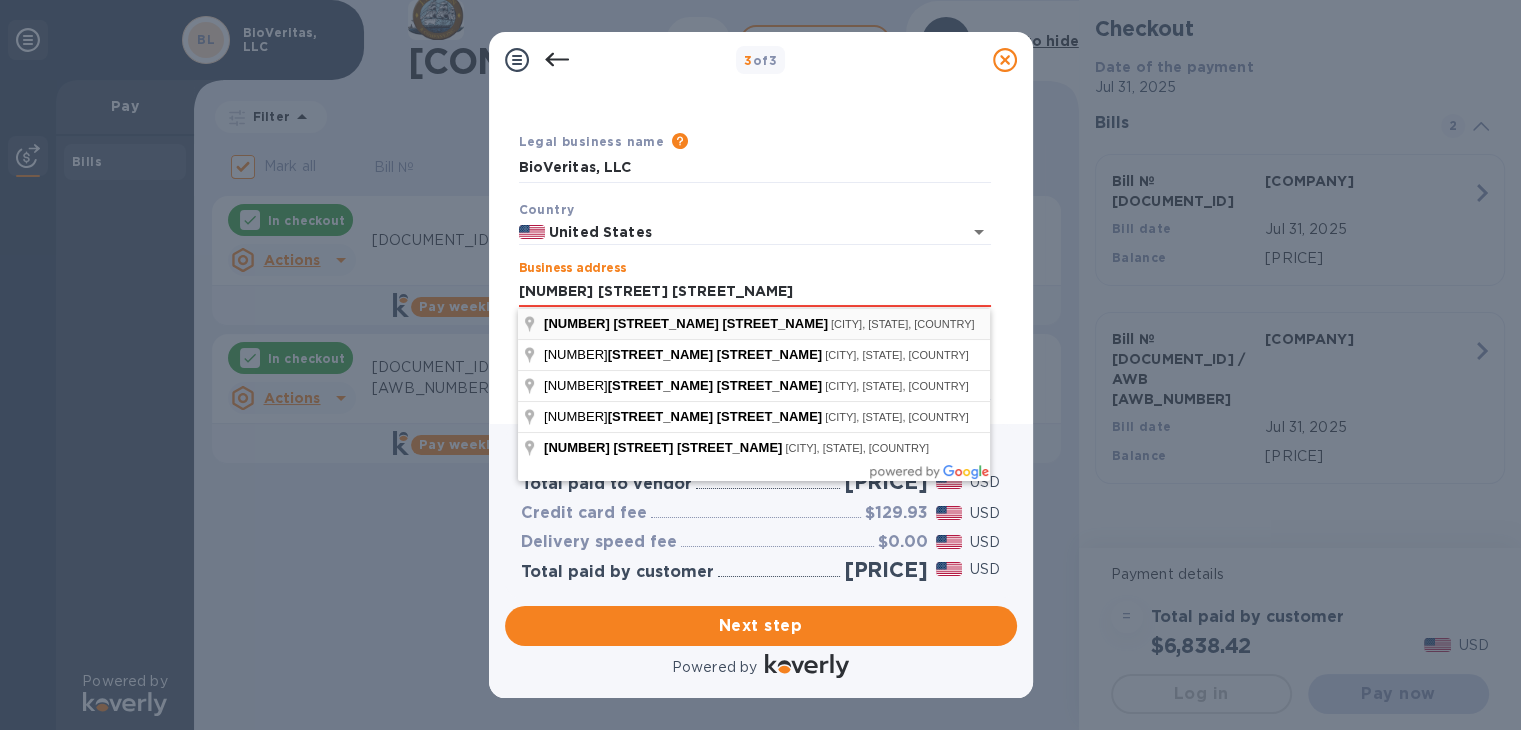 type on "[NUMBER] [STREET] [STREET_NAME]" 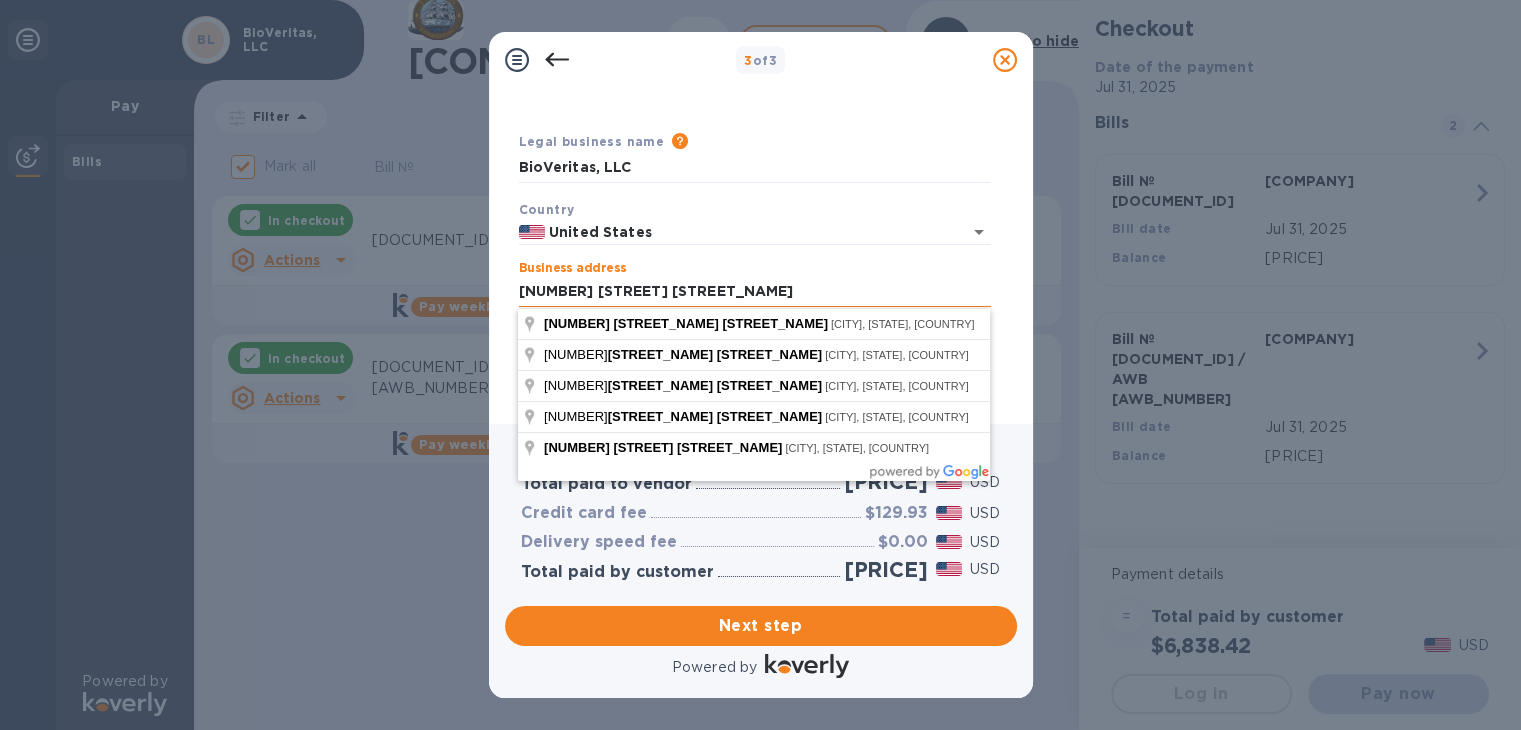click on "[NUMBER] [STREET] [STREET_NAME]" at bounding box center [755, 292] 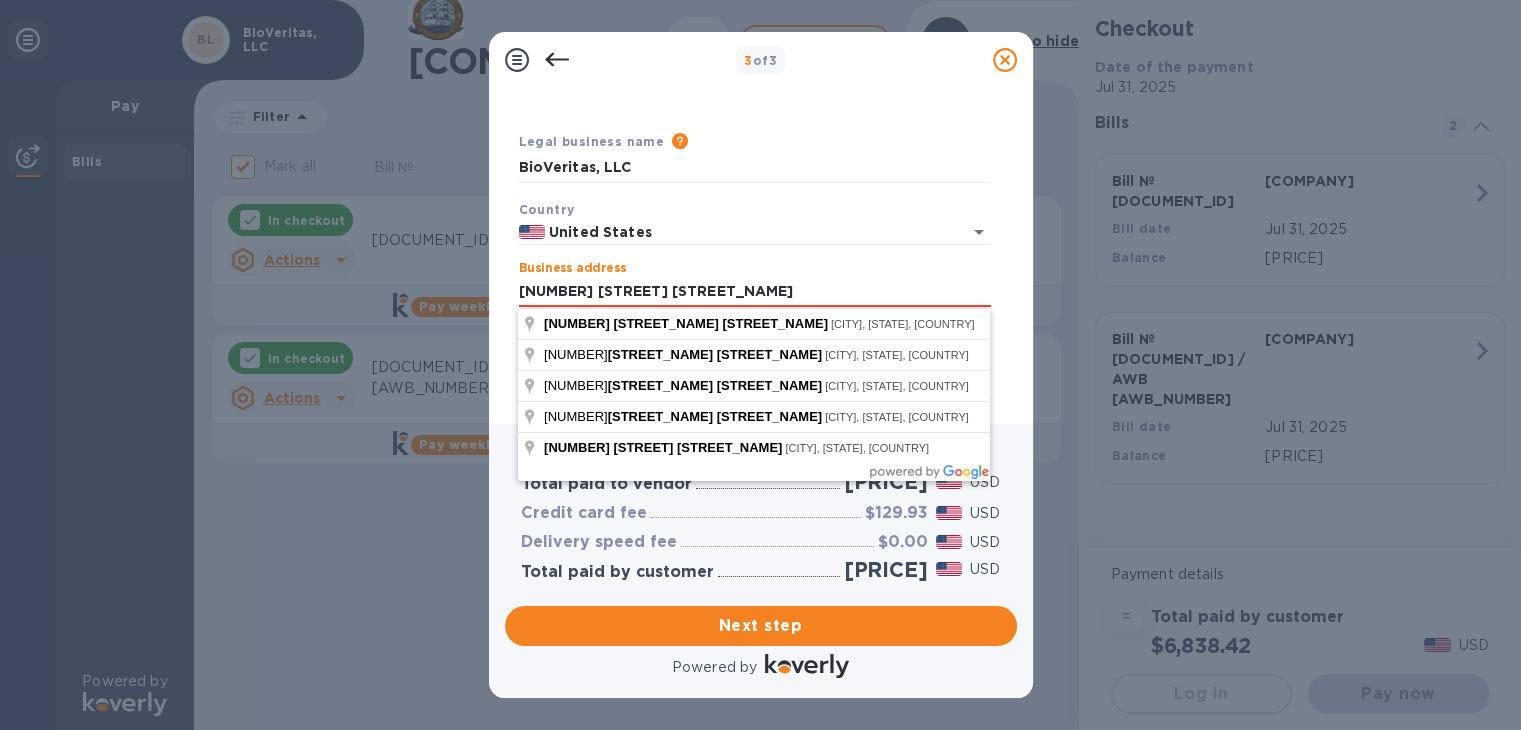 click on "Business address [NUMBER] [STREET] Business's address is required field" at bounding box center (755, 297) 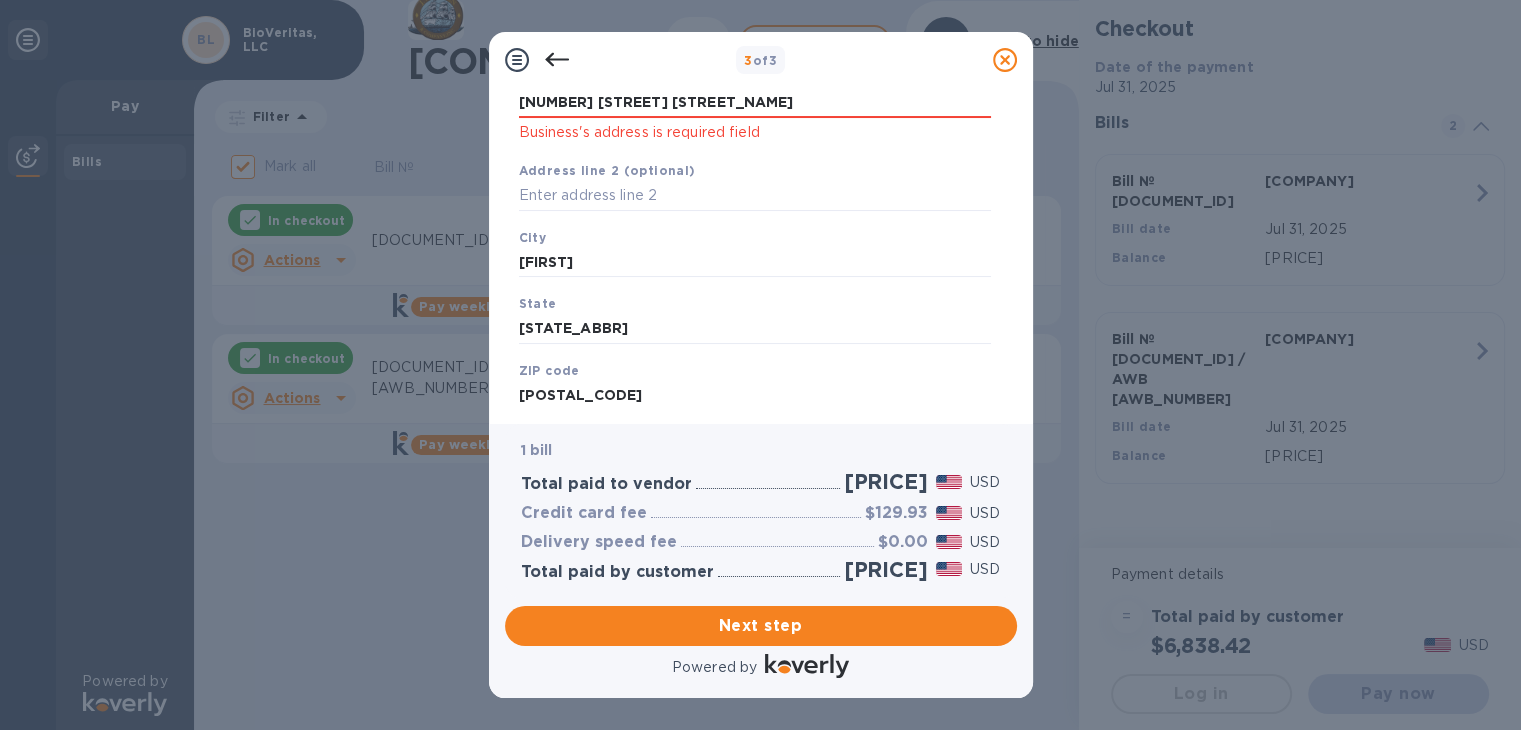 scroll, scrollTop: 231, scrollLeft: 0, axis: vertical 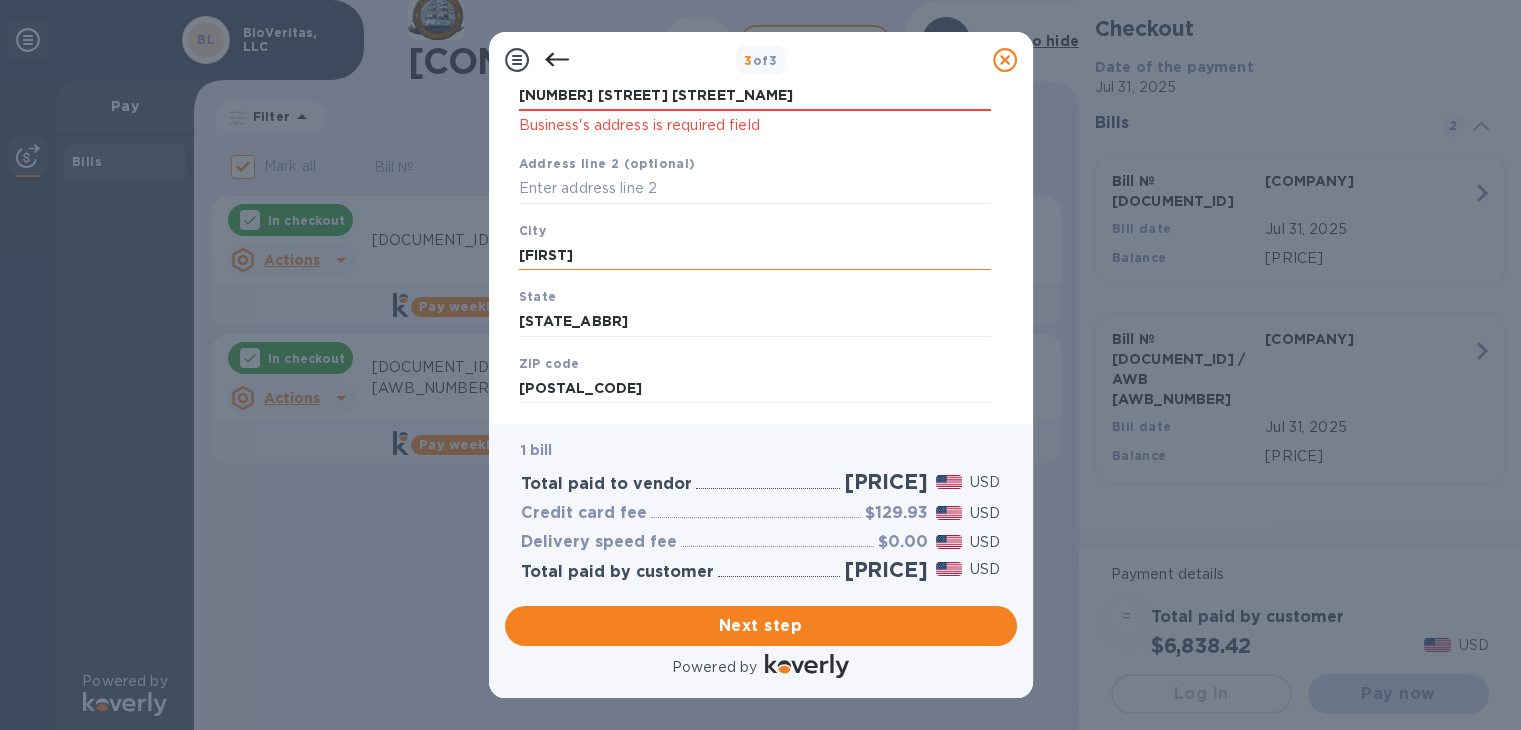 click on "[FIRST]" at bounding box center (755, 255) 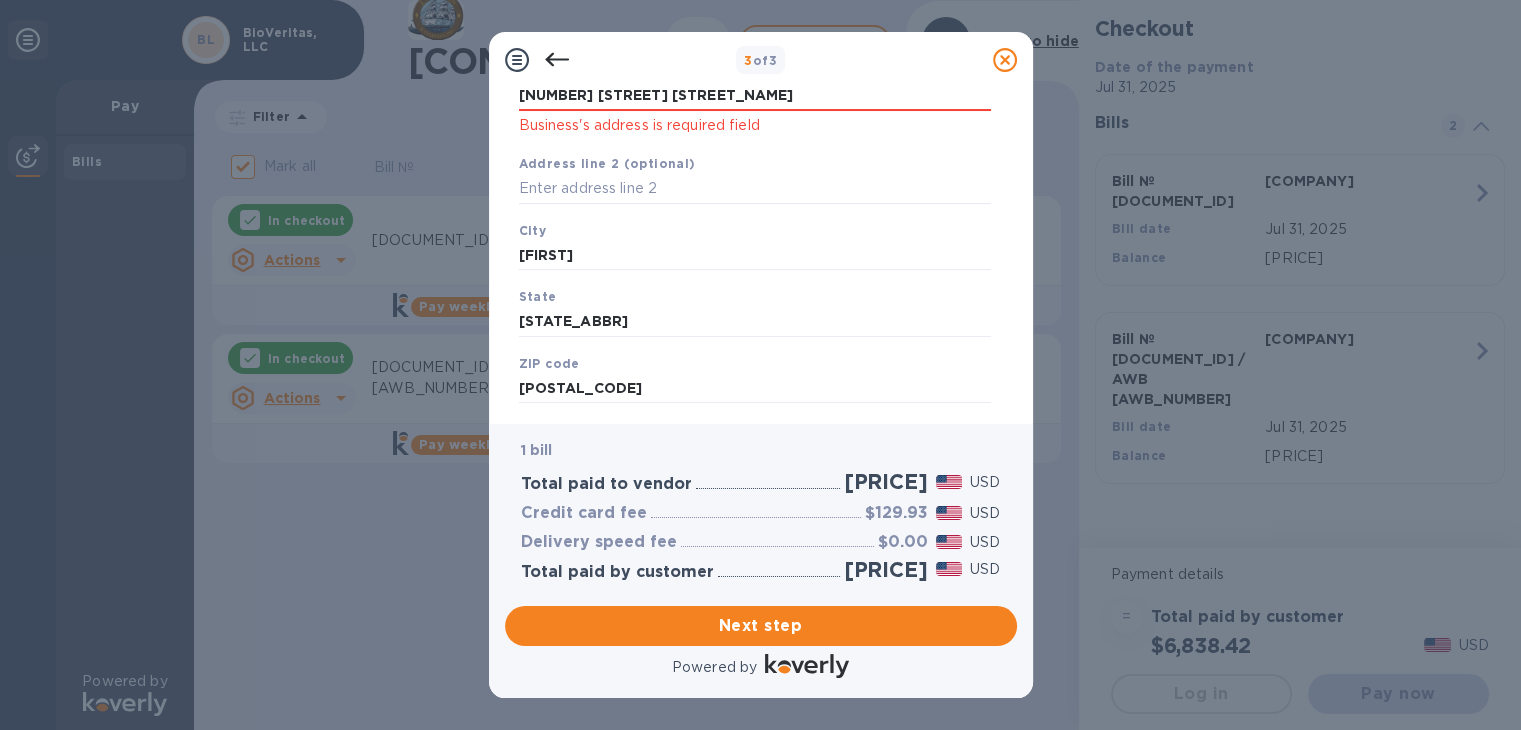 drag, startPoint x: 1007, startPoint y: 285, endPoint x: 1015, endPoint y: 339, distance: 54.589375 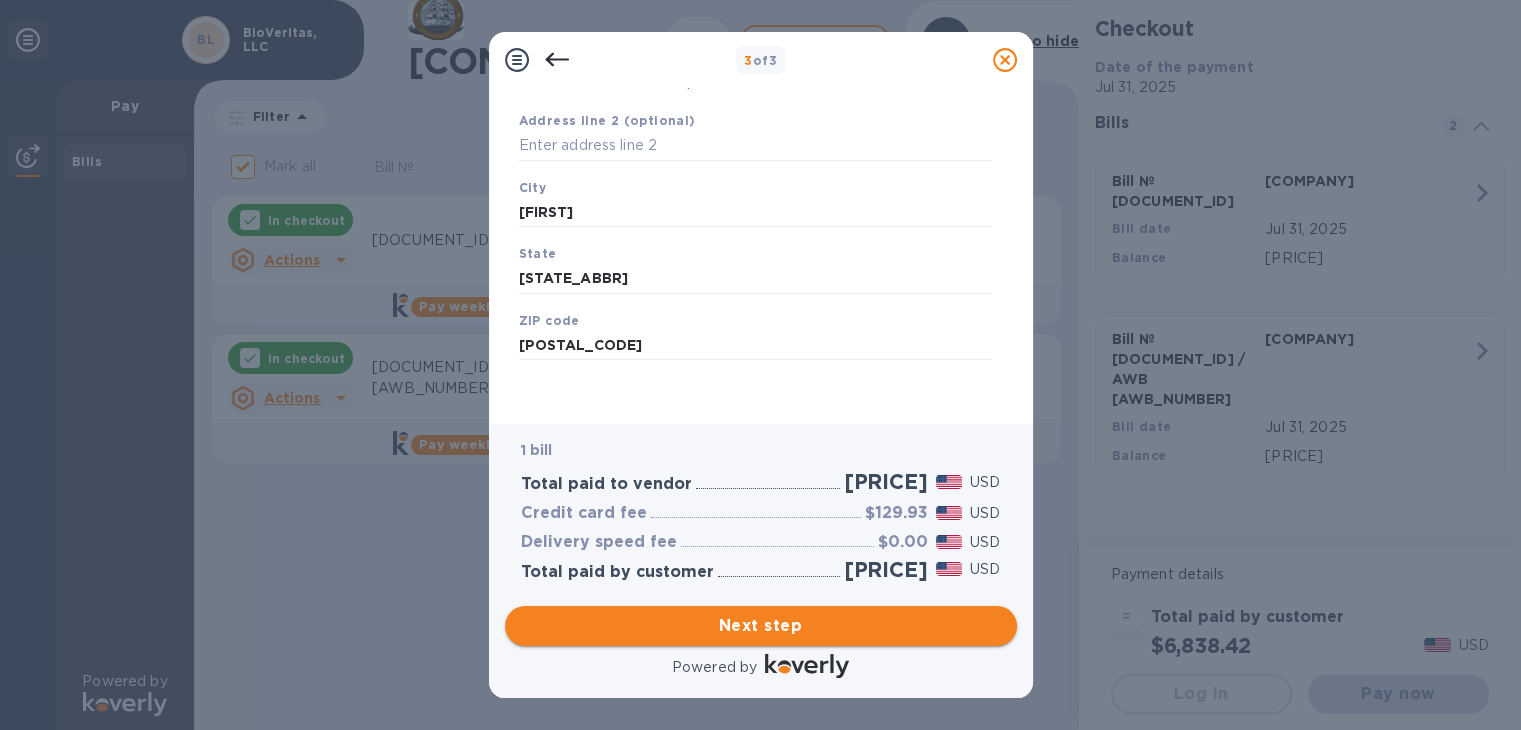click on "Next step" at bounding box center (761, 626) 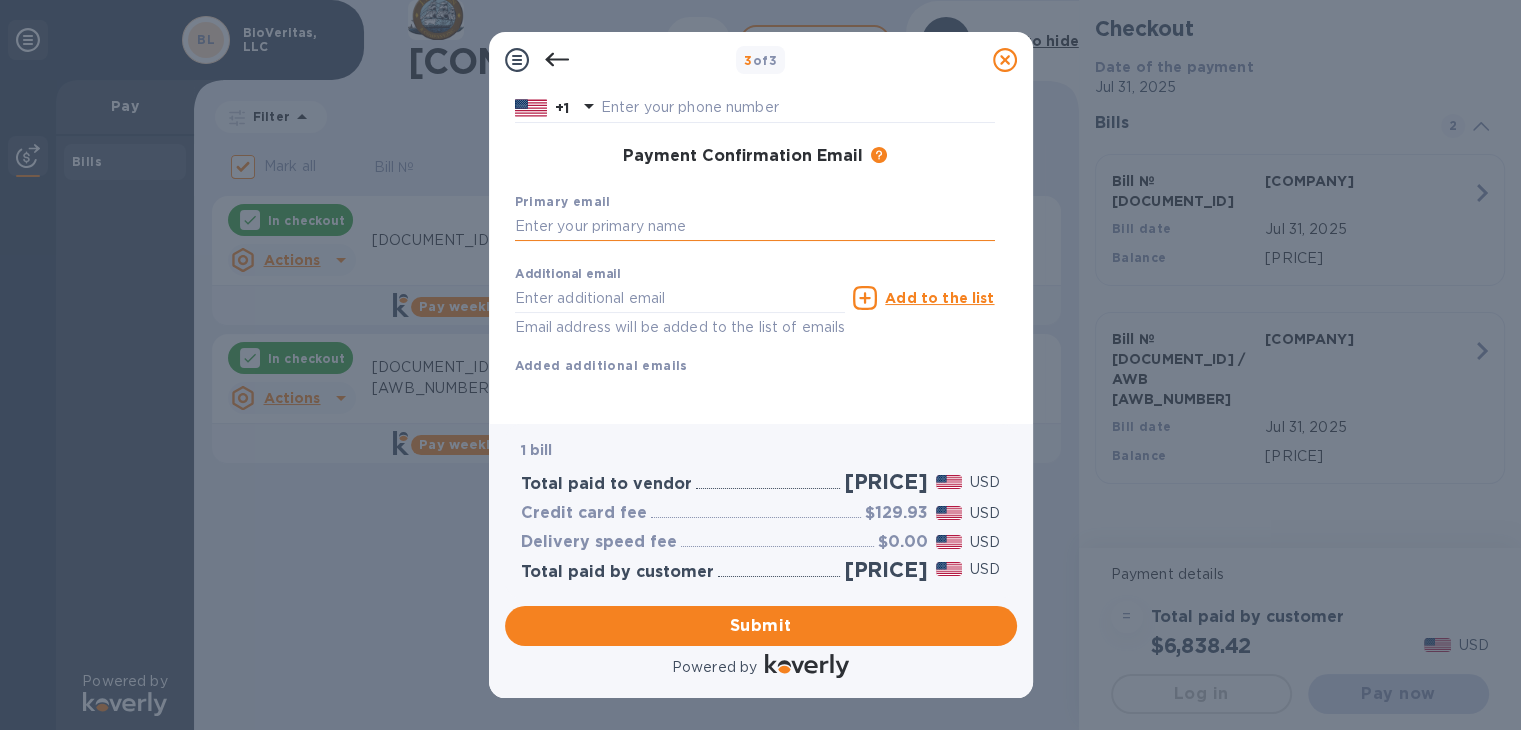 click at bounding box center [755, 227] 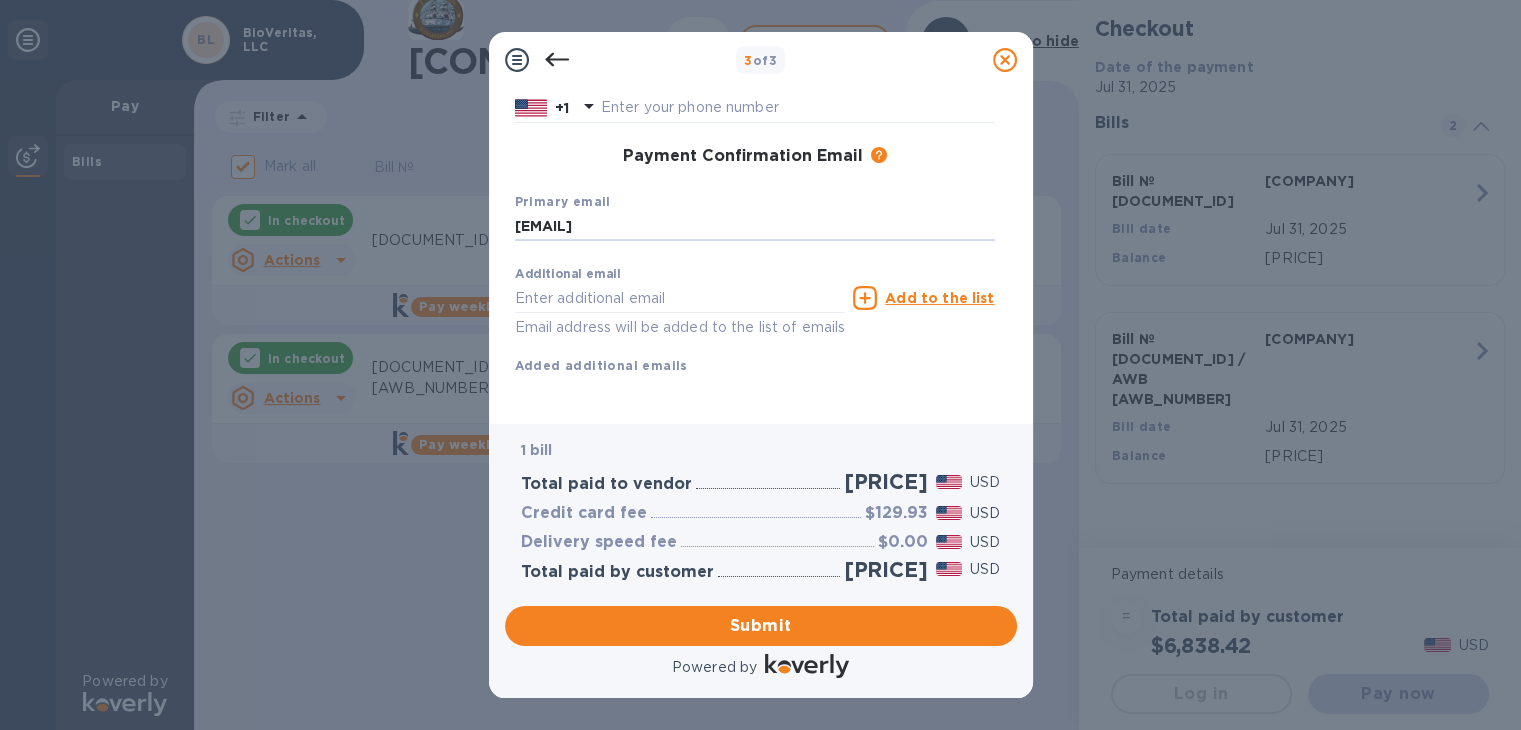 type on "[EMAIL]" 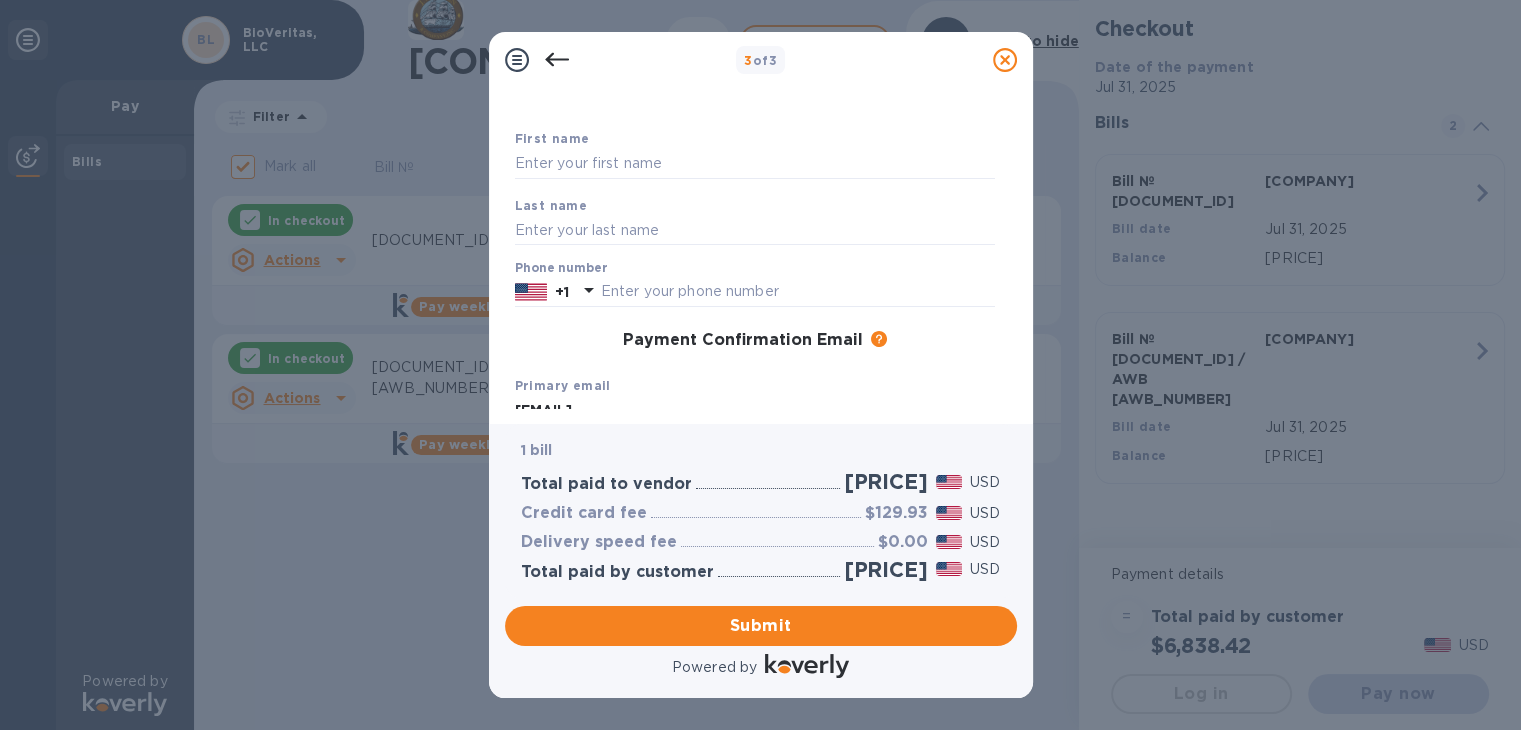 scroll, scrollTop: 47, scrollLeft: 0, axis: vertical 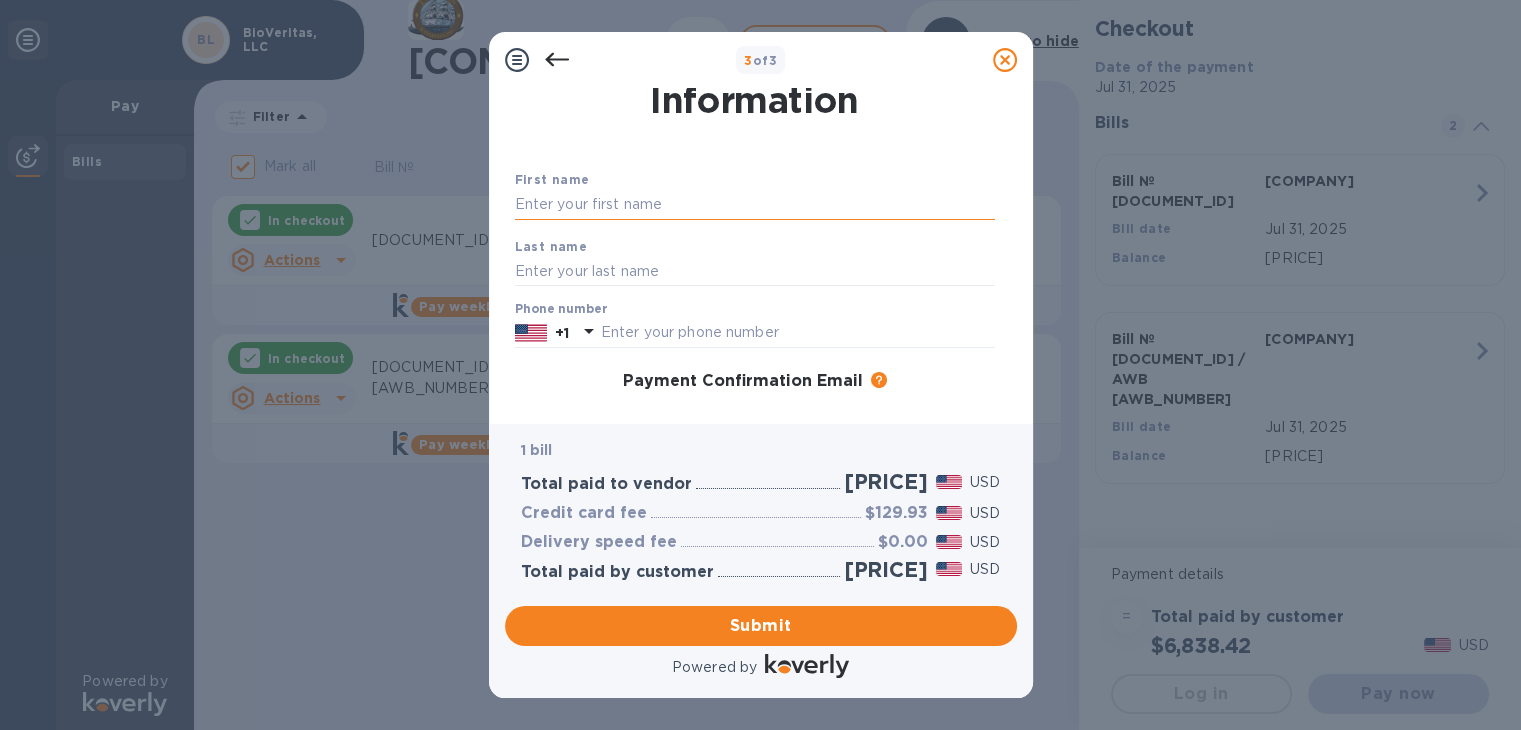 click at bounding box center (755, 205) 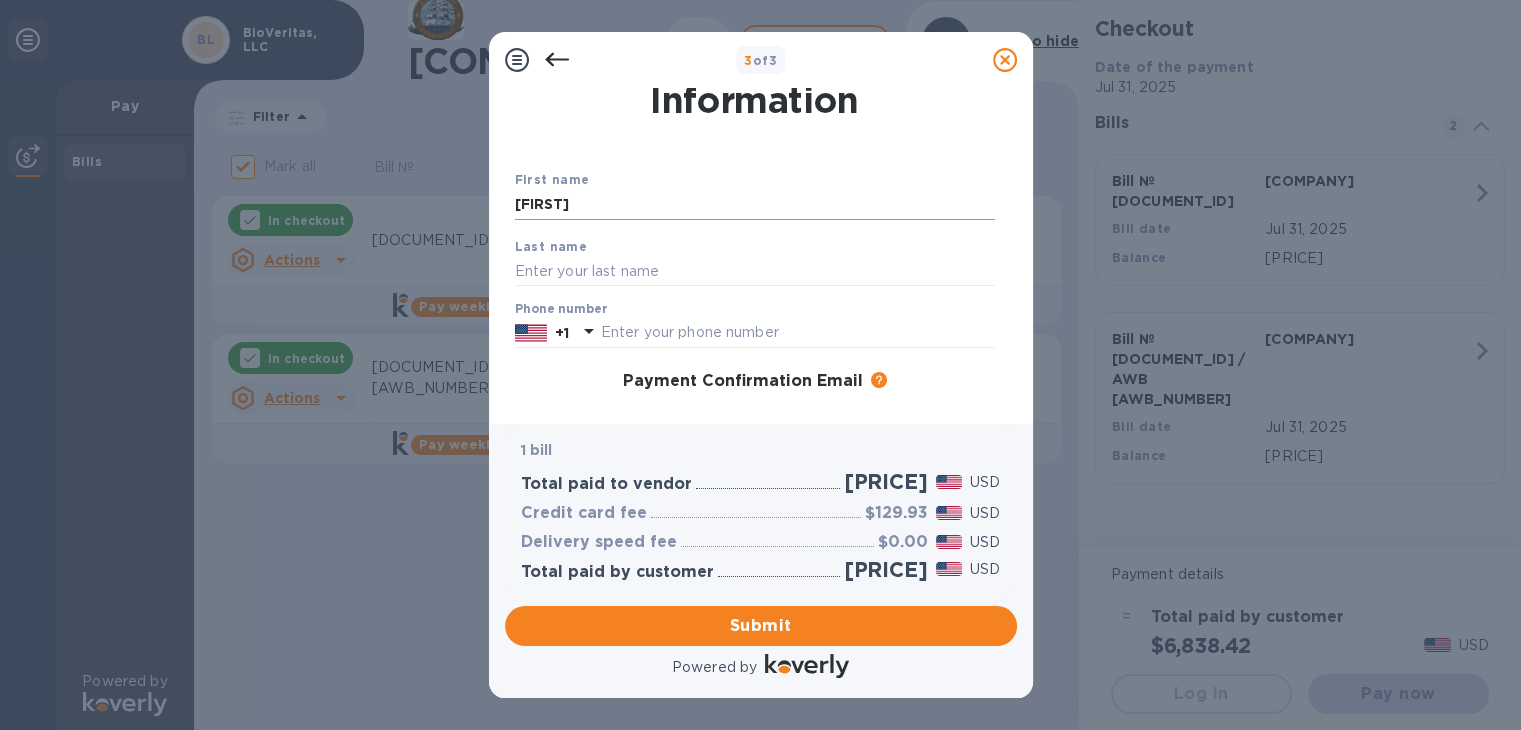 type on "[FIRST]" 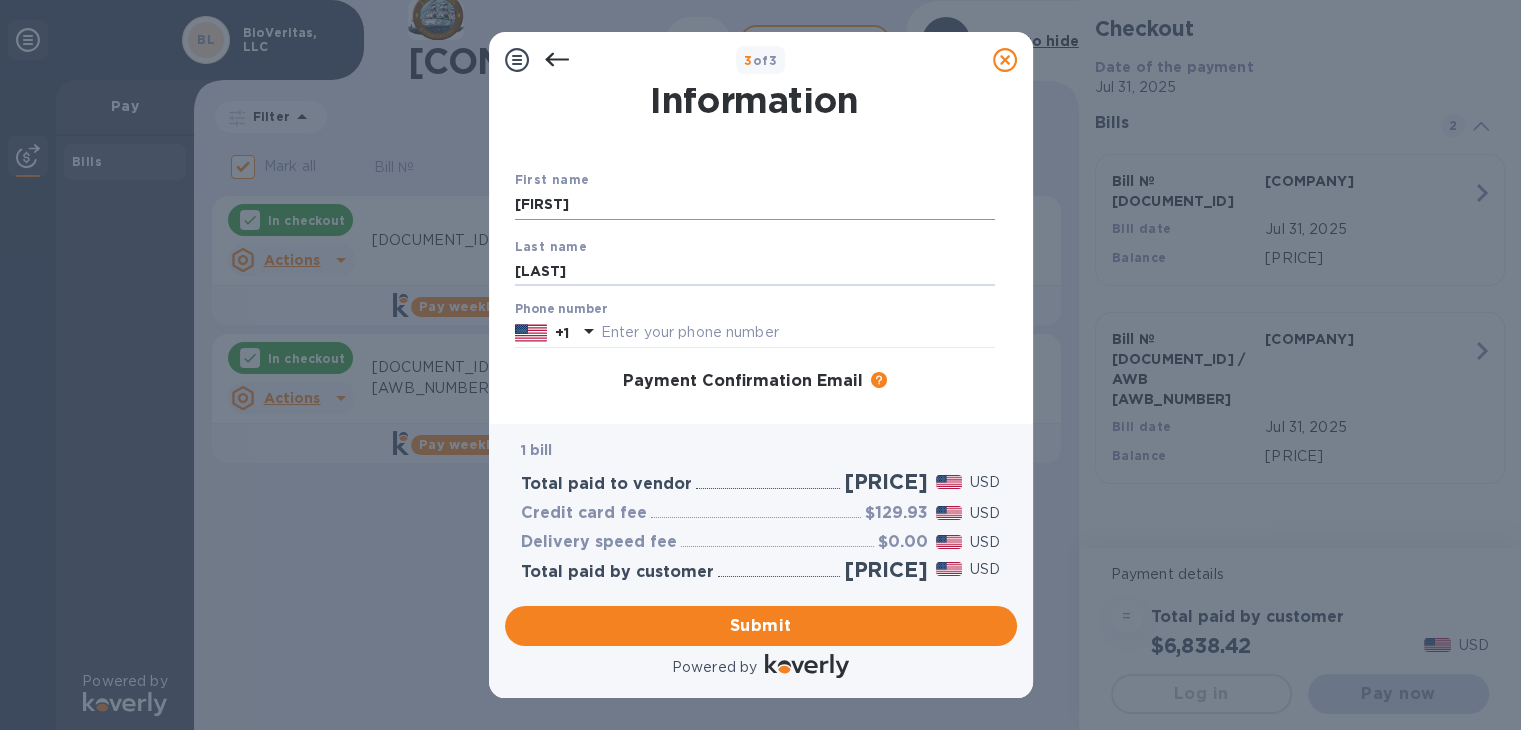 type on "[LAST]" 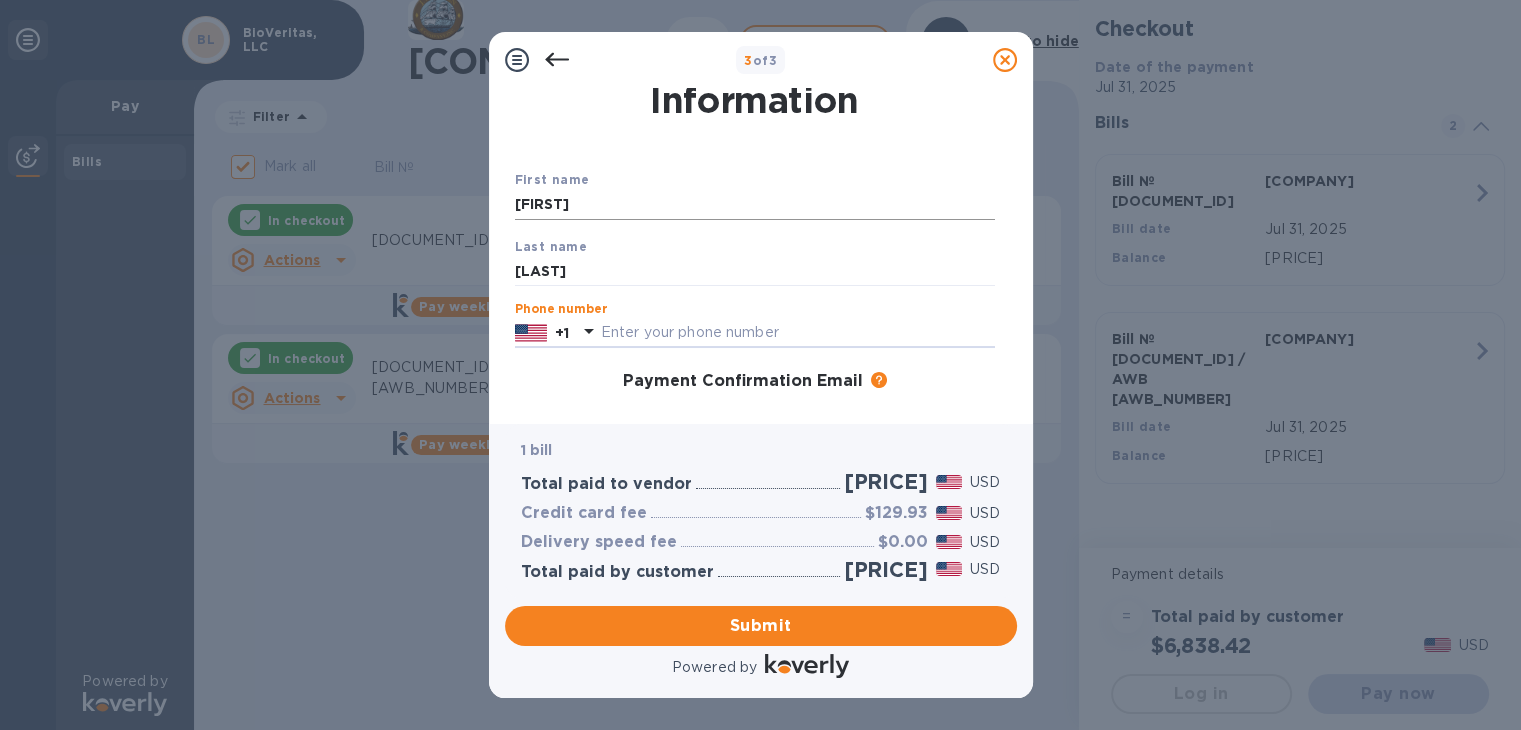 type on "3" 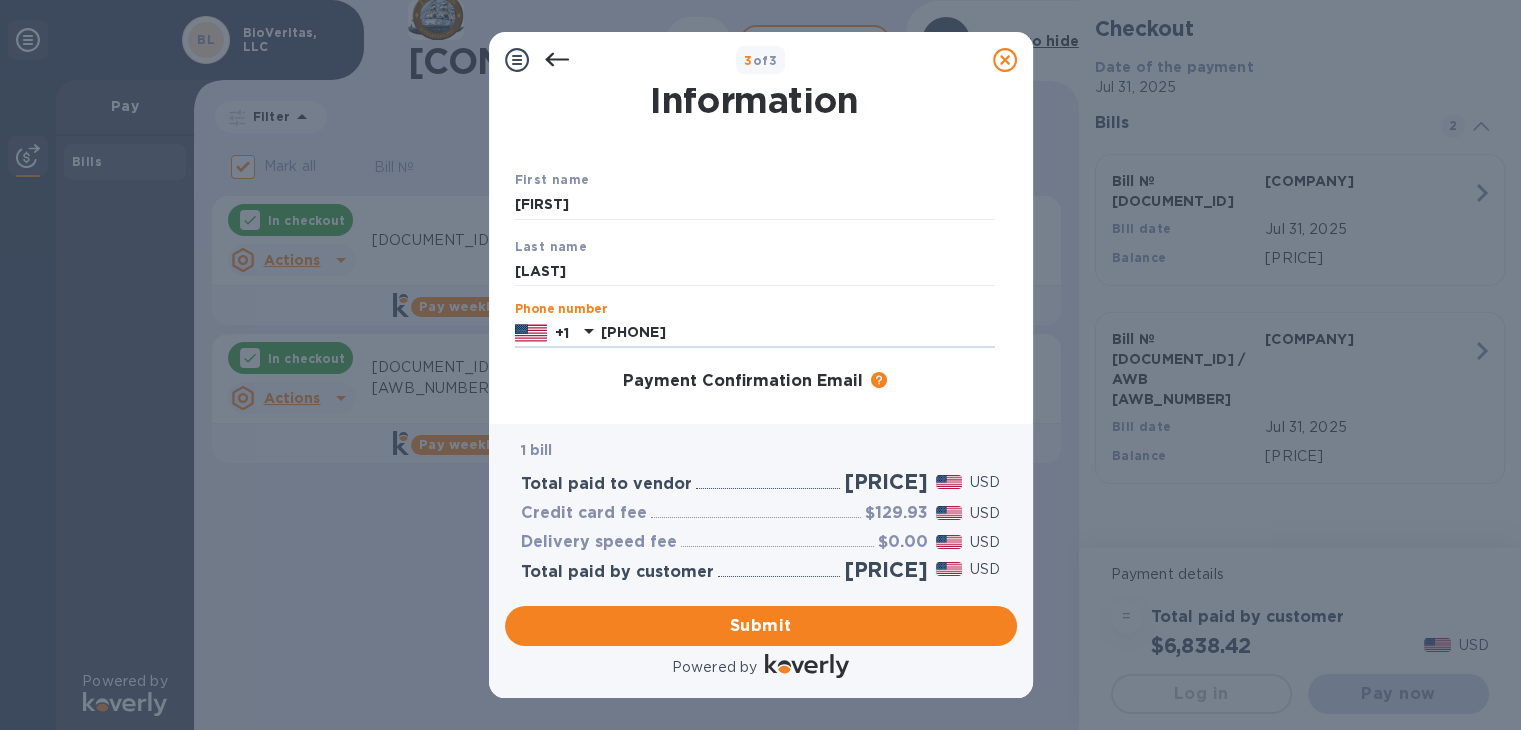 type on "[PHONE]" 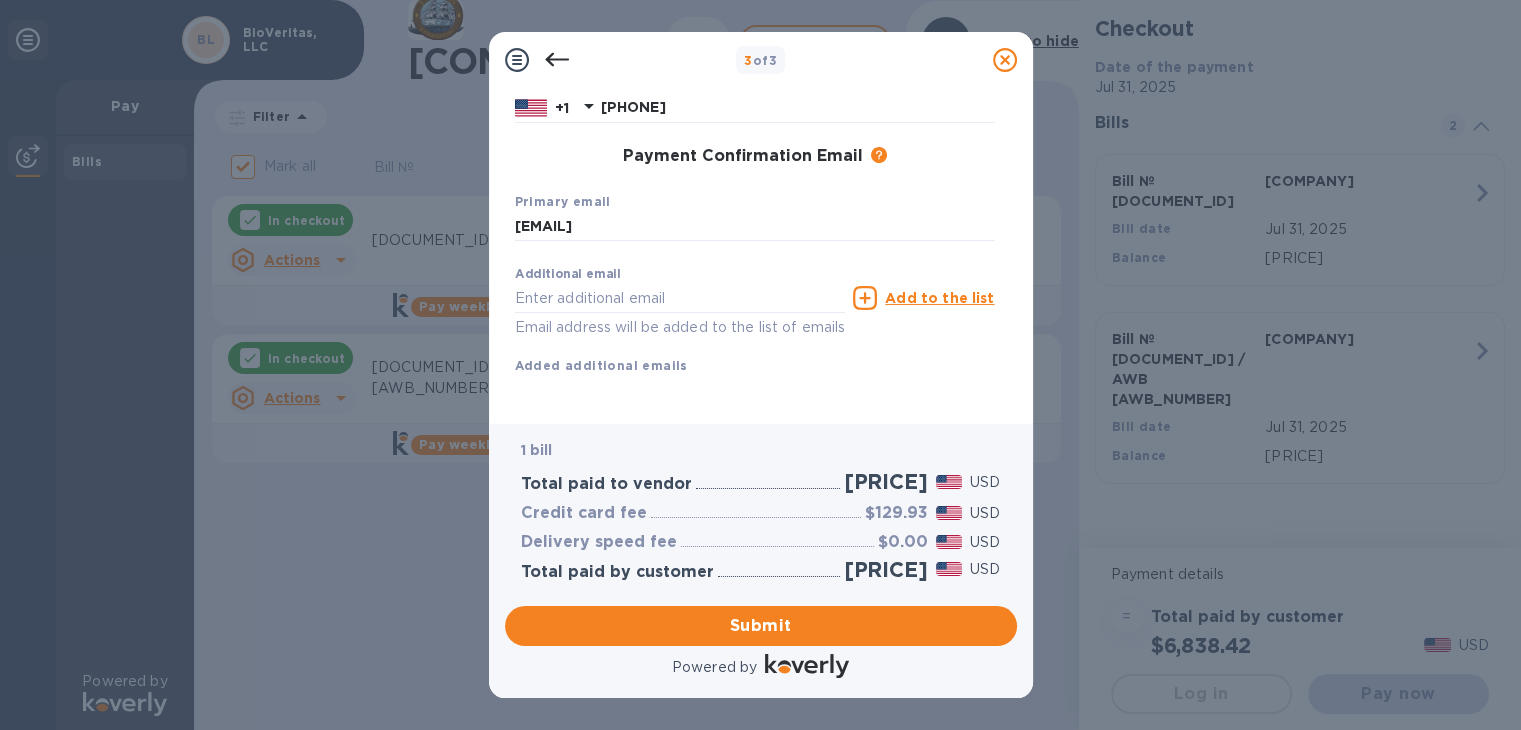 scroll, scrollTop: 297, scrollLeft: 0, axis: vertical 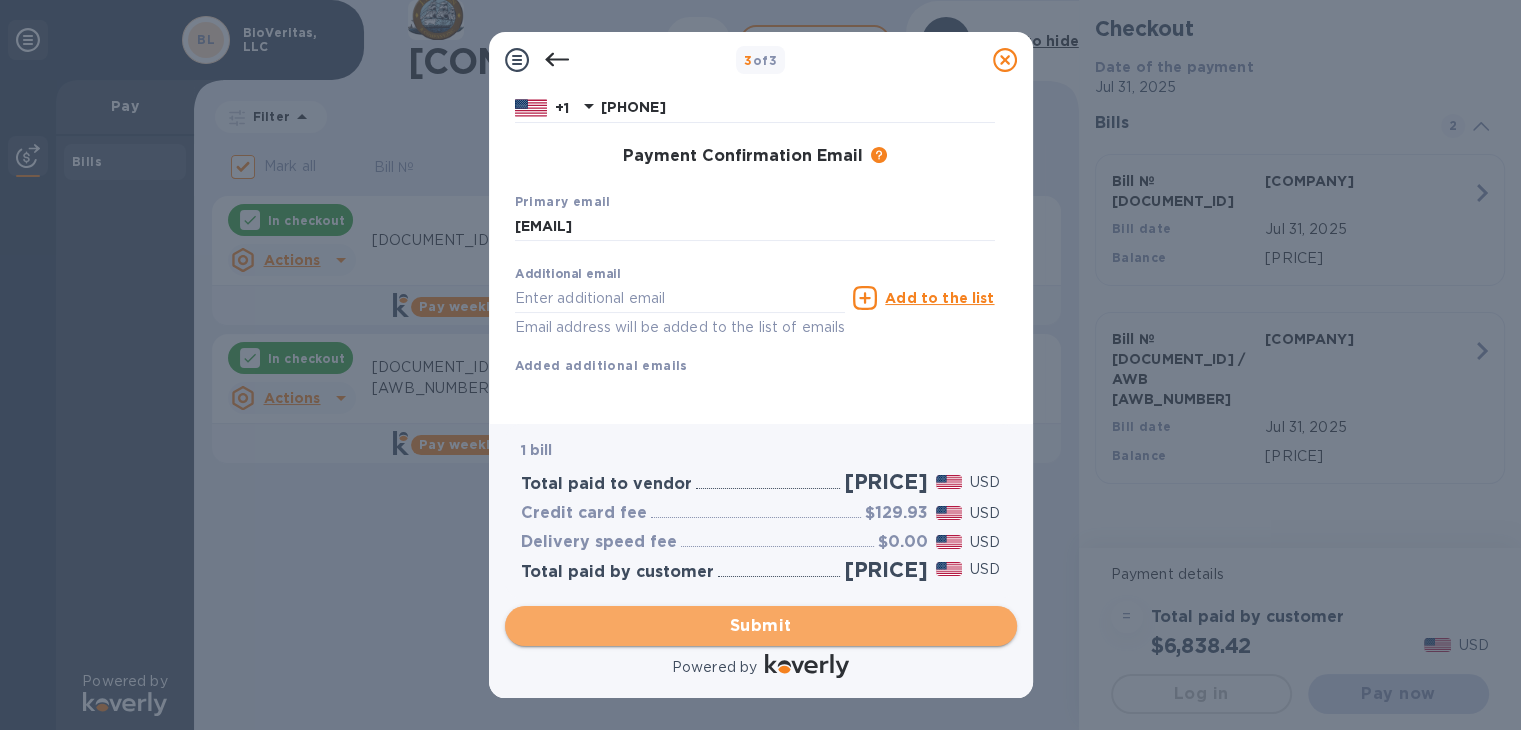 click on "Submit" at bounding box center (761, 626) 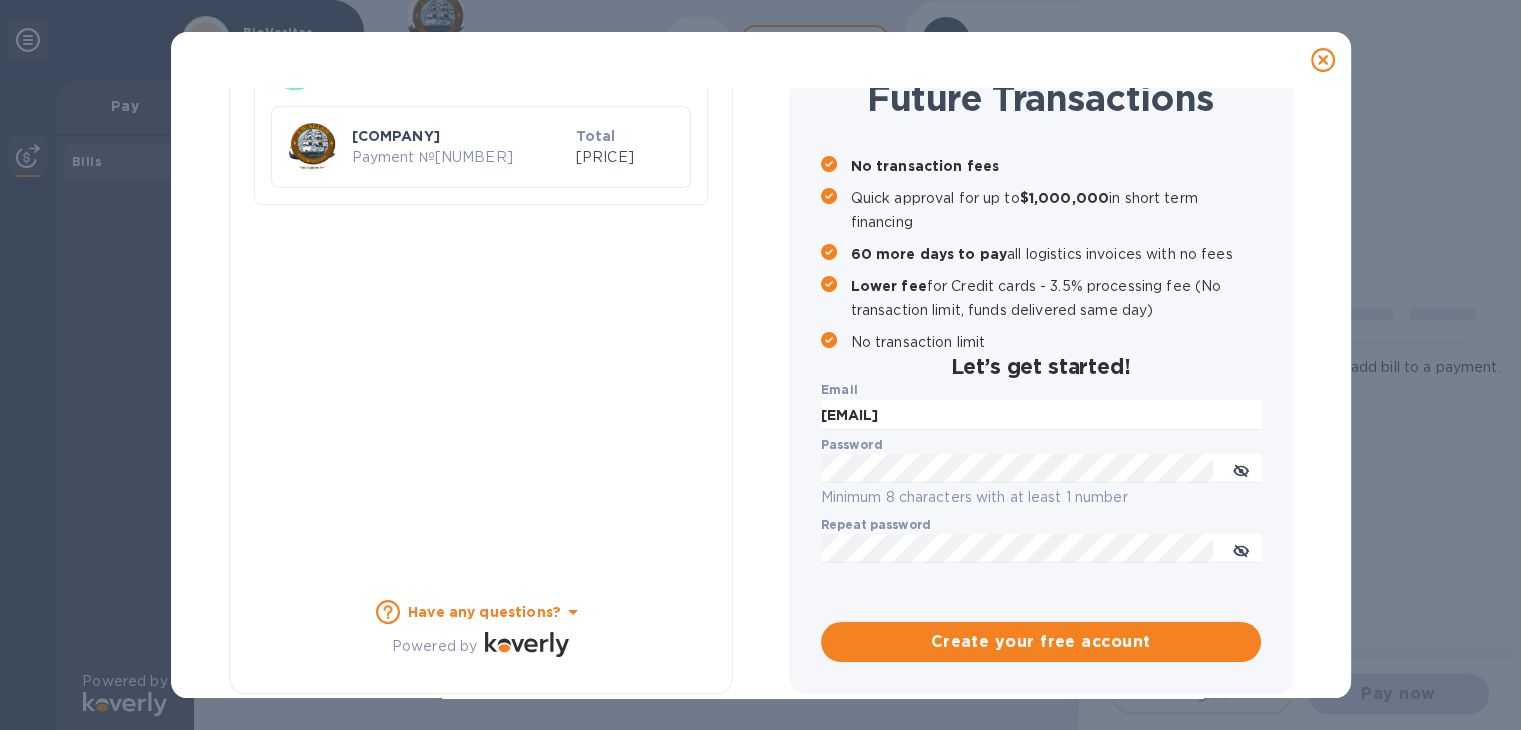 scroll, scrollTop: 190, scrollLeft: 0, axis: vertical 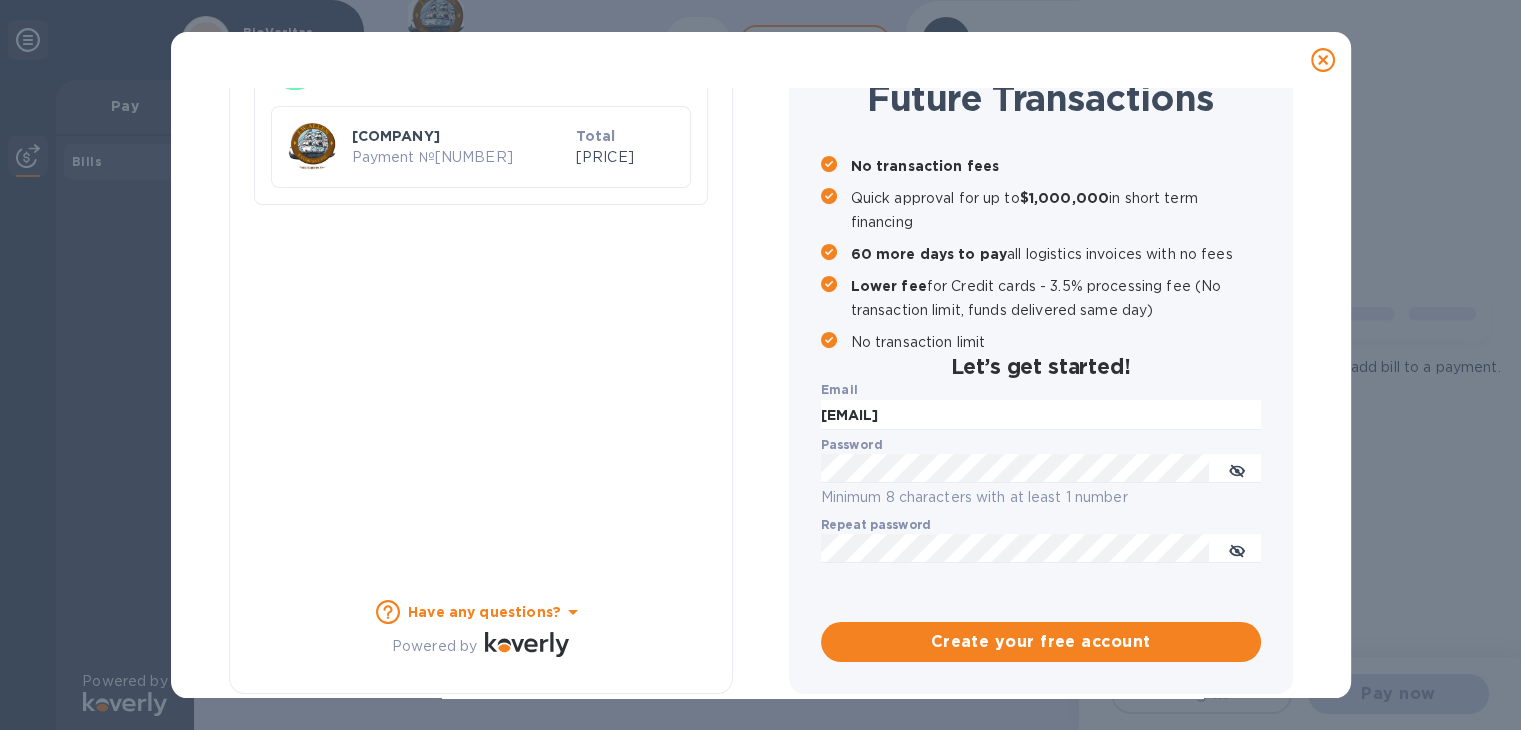 checkbox on "true" 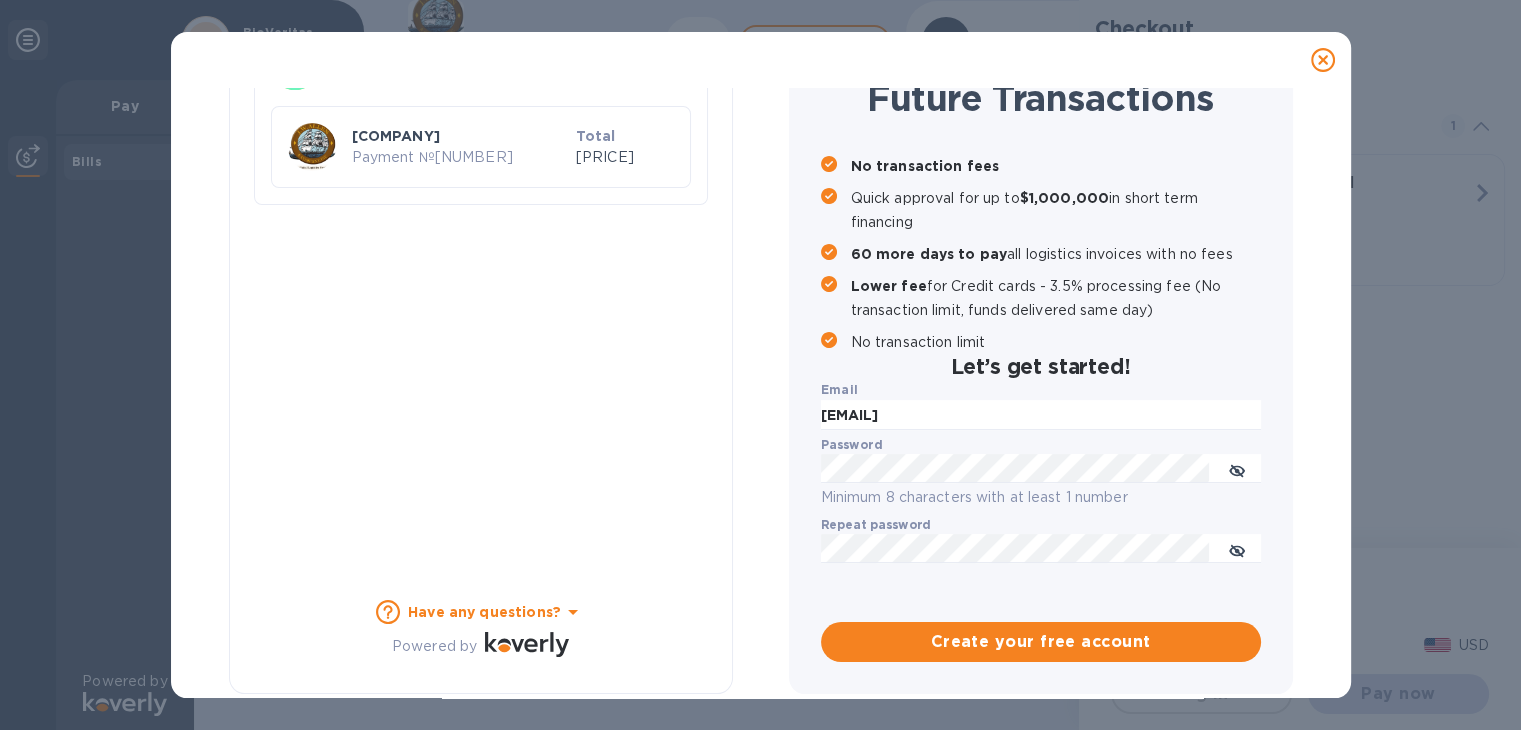 click on "Powered by" at bounding box center (481, 646) 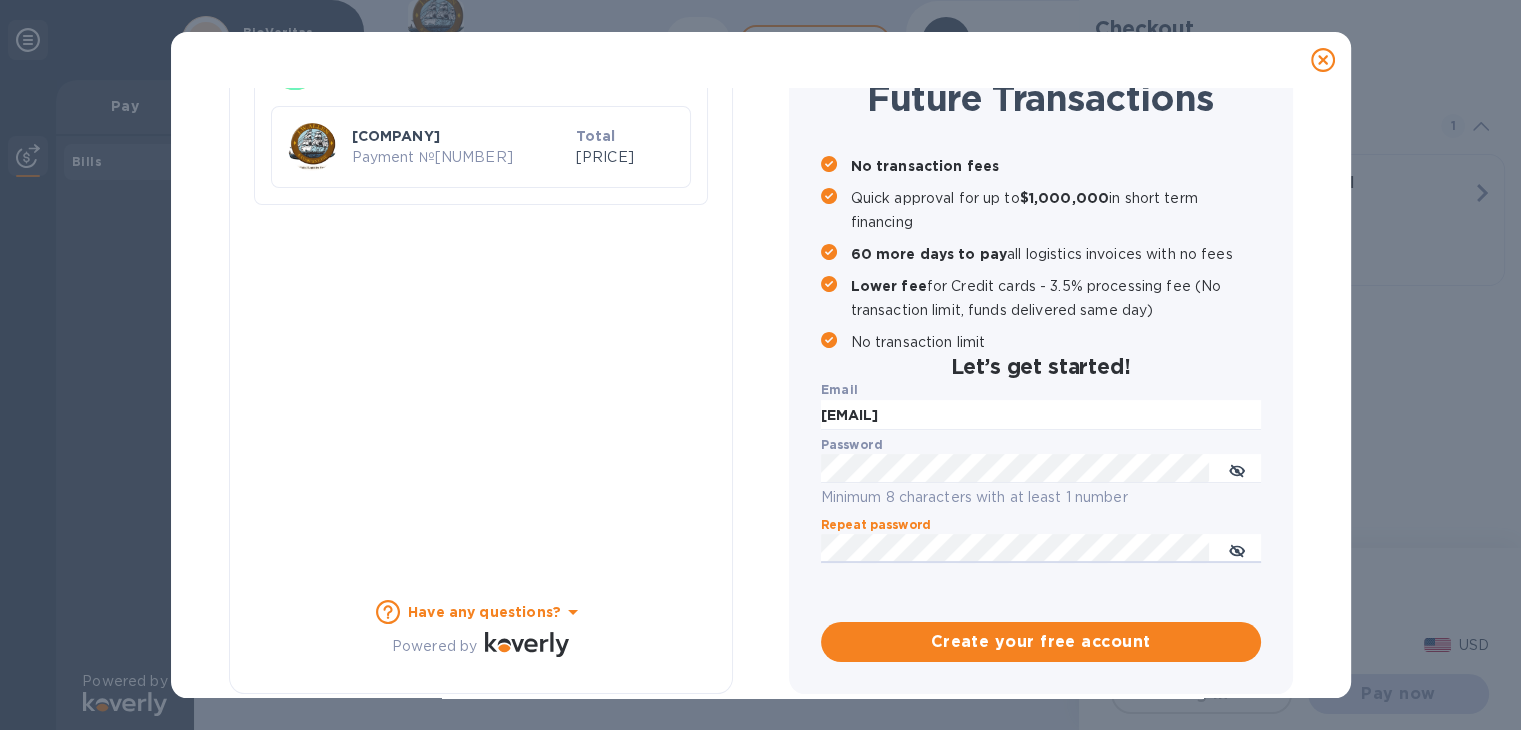 click on "Password Minimum 8 characters with at least 1 number" at bounding box center (1041, 474) 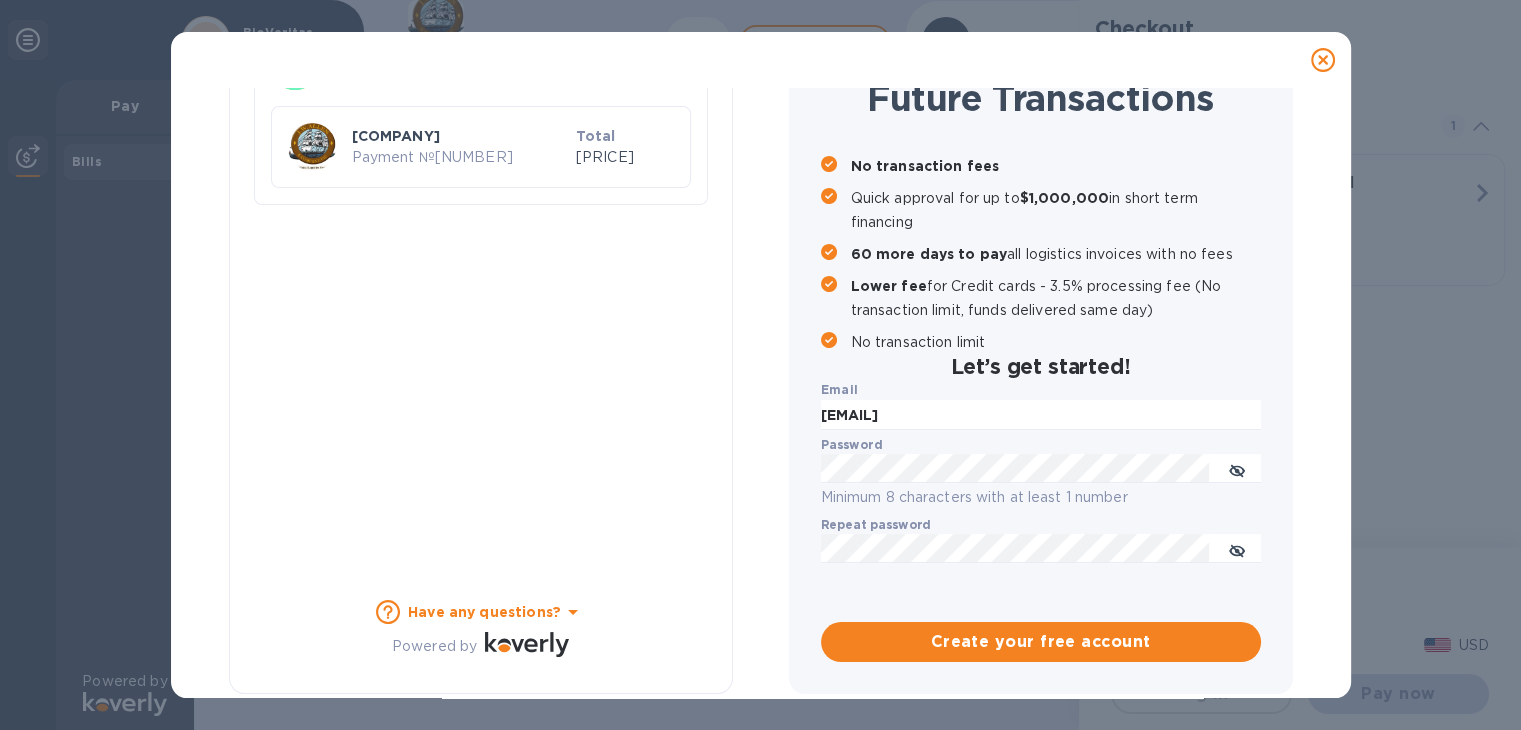 click on "Payment Result Success Your payment has been completed. [COMPANY] Payment № [NUMBER] Total [PRICE] Have any questions? Powered by Create an Account and Unlock Fee Savings on Future Transactions No transaction fees Quick approval for up to  [PRICE]  in short term financing 60 more days to pay  all logistics invoices with no fees Lower fee  for Credit cards - [PRICE] processing fee (No transaction limit, funds delivered same day) No transaction limit Let’s get started! Email [EMAIL] Password Minimum 8 characters with at least 1 number Repeat password ​ Create your free account" at bounding box center (761, 393) 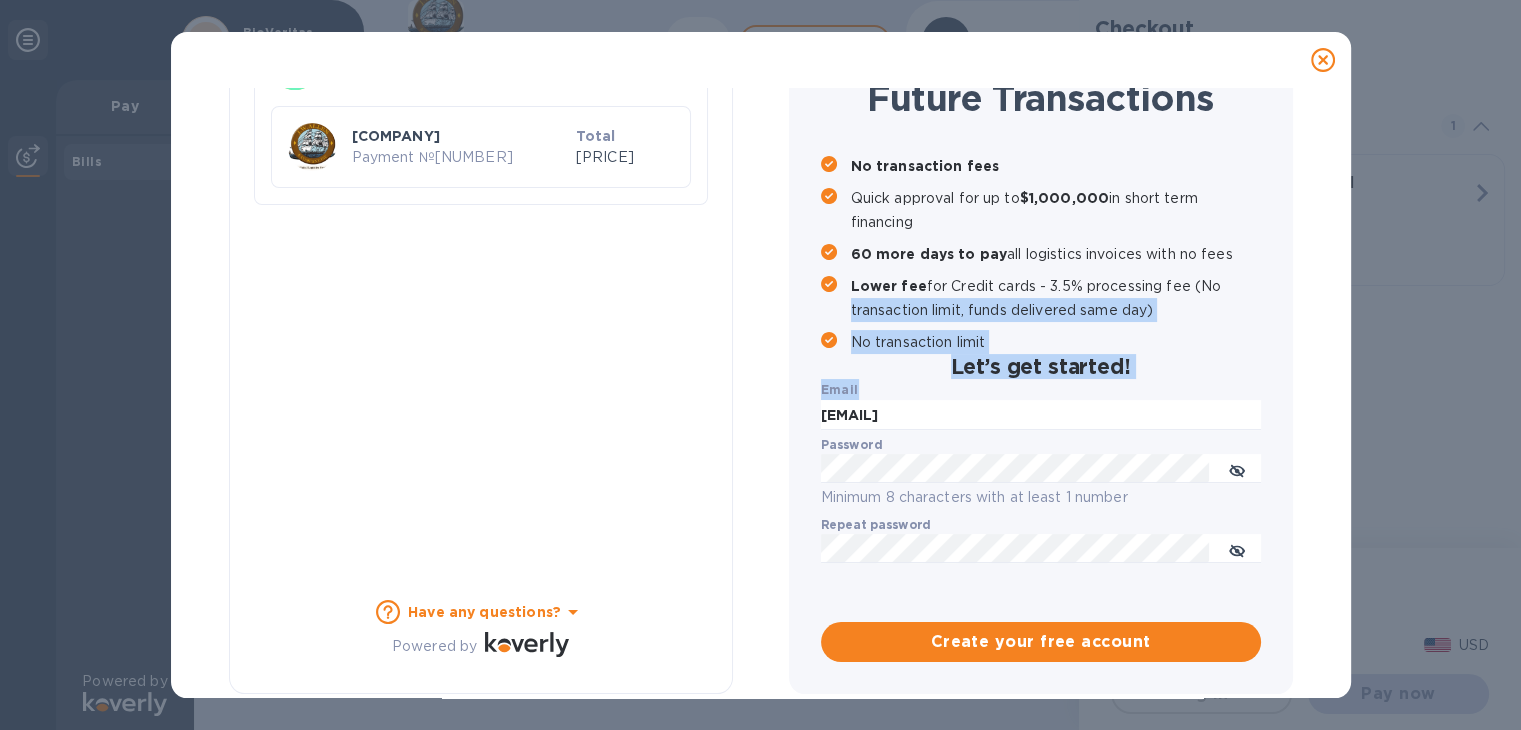 drag, startPoint x: 1334, startPoint y: 398, endPoint x: 1363, endPoint y: 273, distance: 128.31992 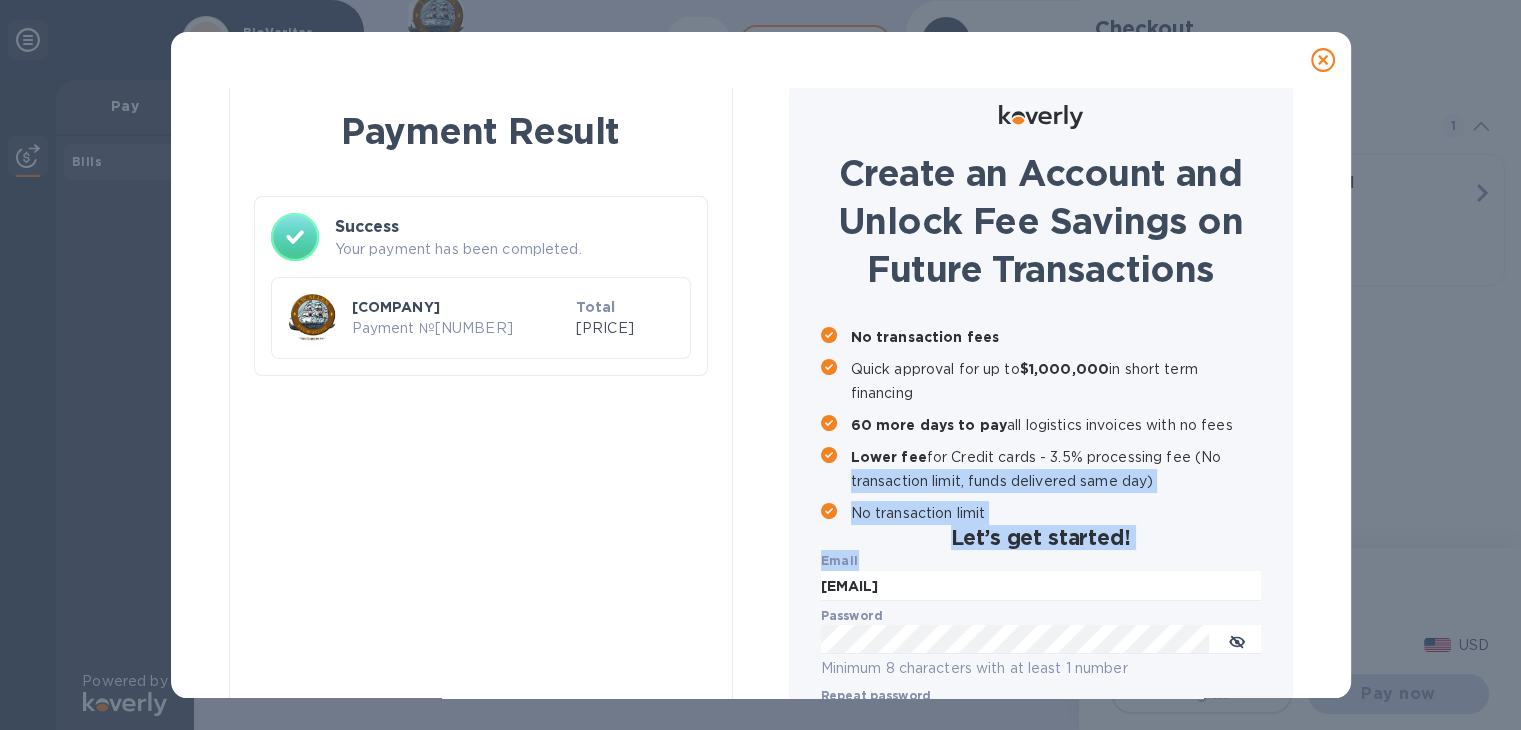 scroll, scrollTop: 0, scrollLeft: 0, axis: both 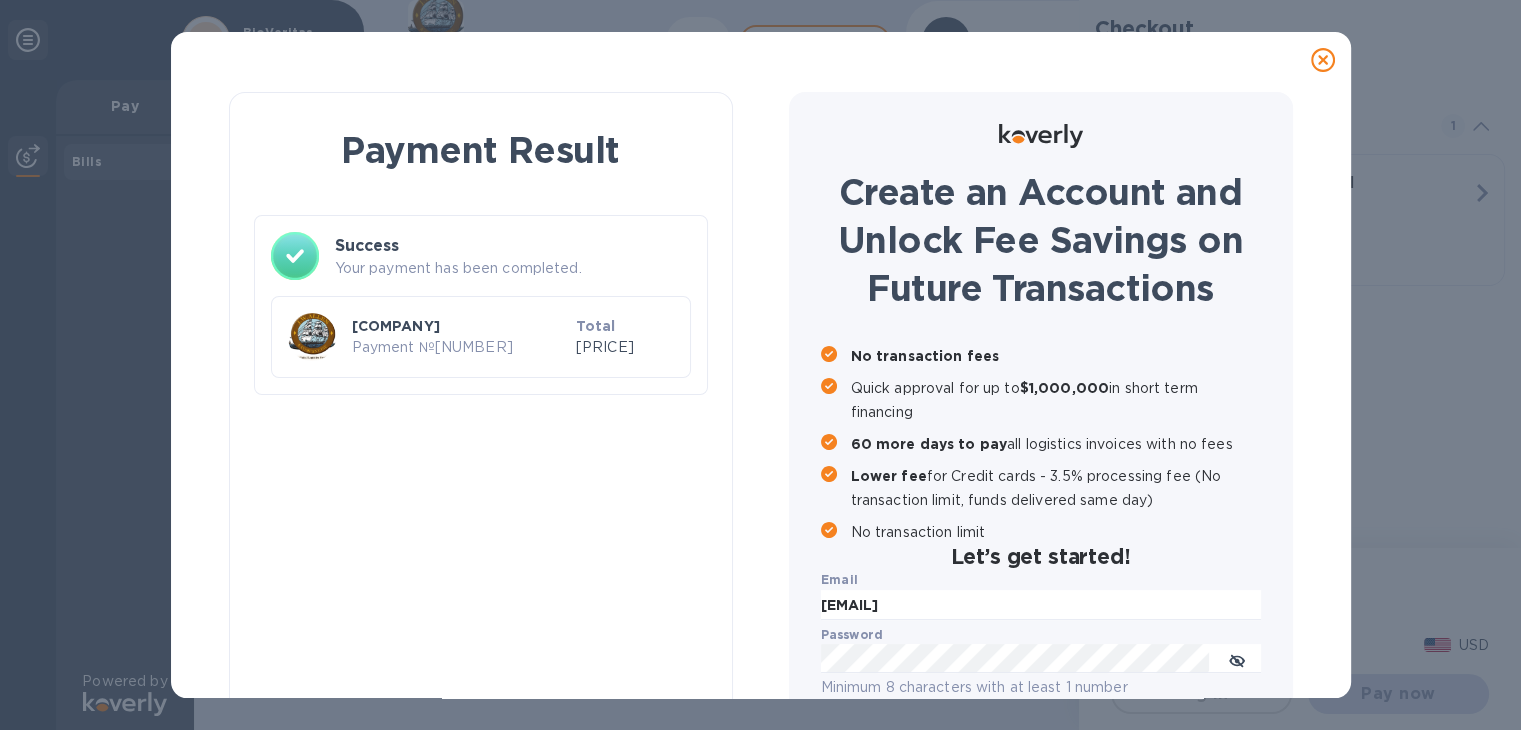 click on "Payment Result Success Your payment has been completed. [COMPANY] Payment № [NUMBER] Total [PRICE] Have any questions? Powered by" at bounding box center [481, 488] 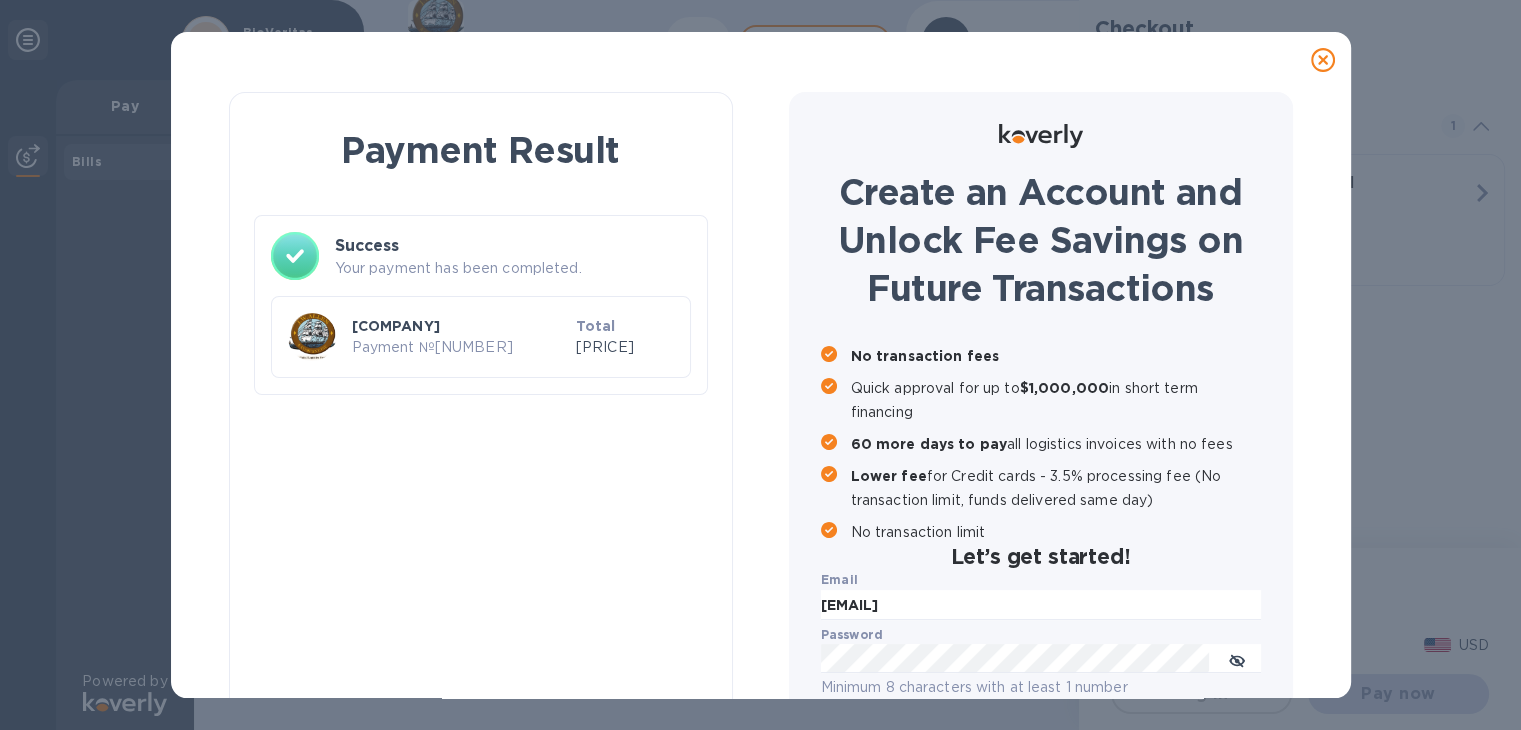 click on "Payment Result Success Your payment has been completed. [COMPANY] Payment № [NUMBER] Total [PRICE] Have any questions? Powered by" at bounding box center [481, 488] 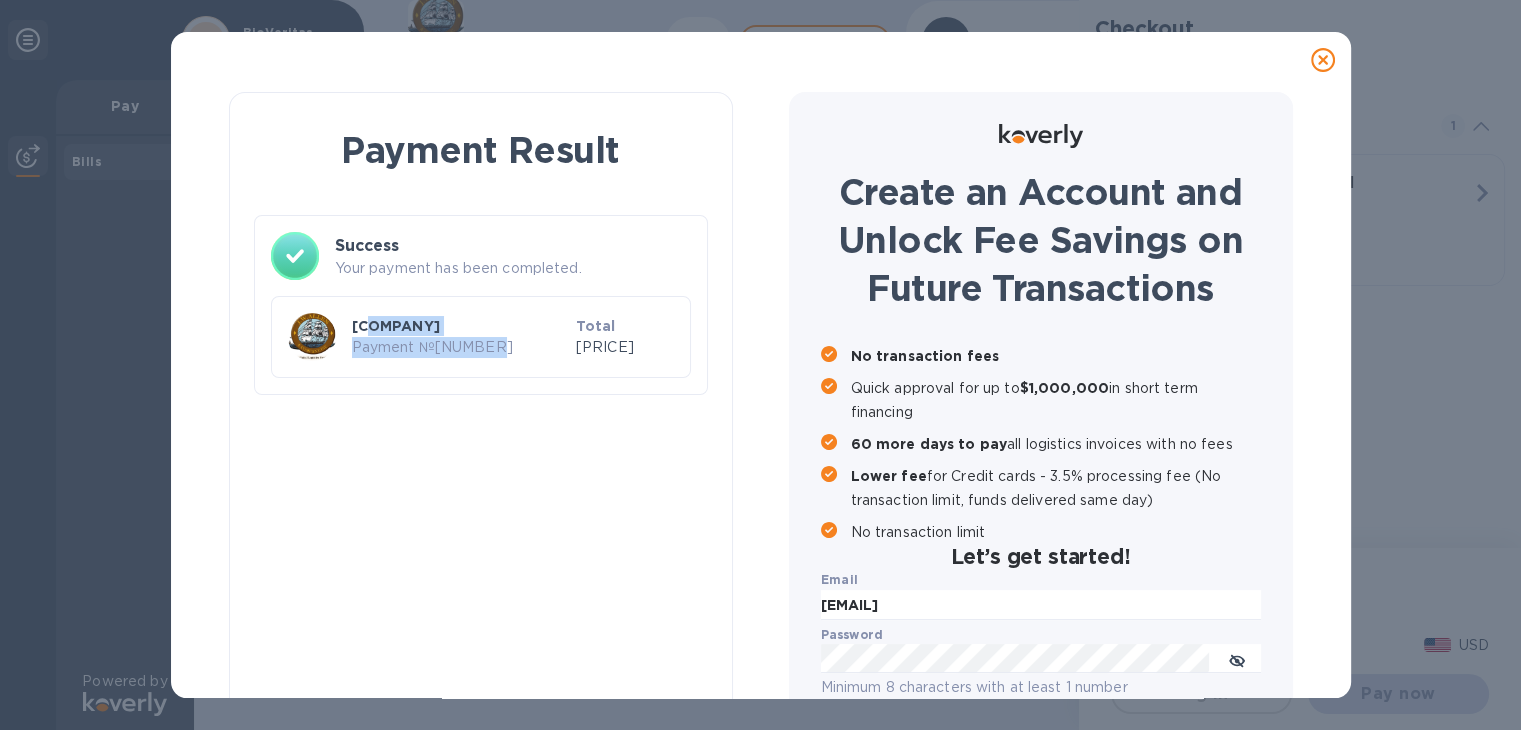 drag, startPoint x: 360, startPoint y: 324, endPoint x: 483, endPoint y: 367, distance: 130.29965 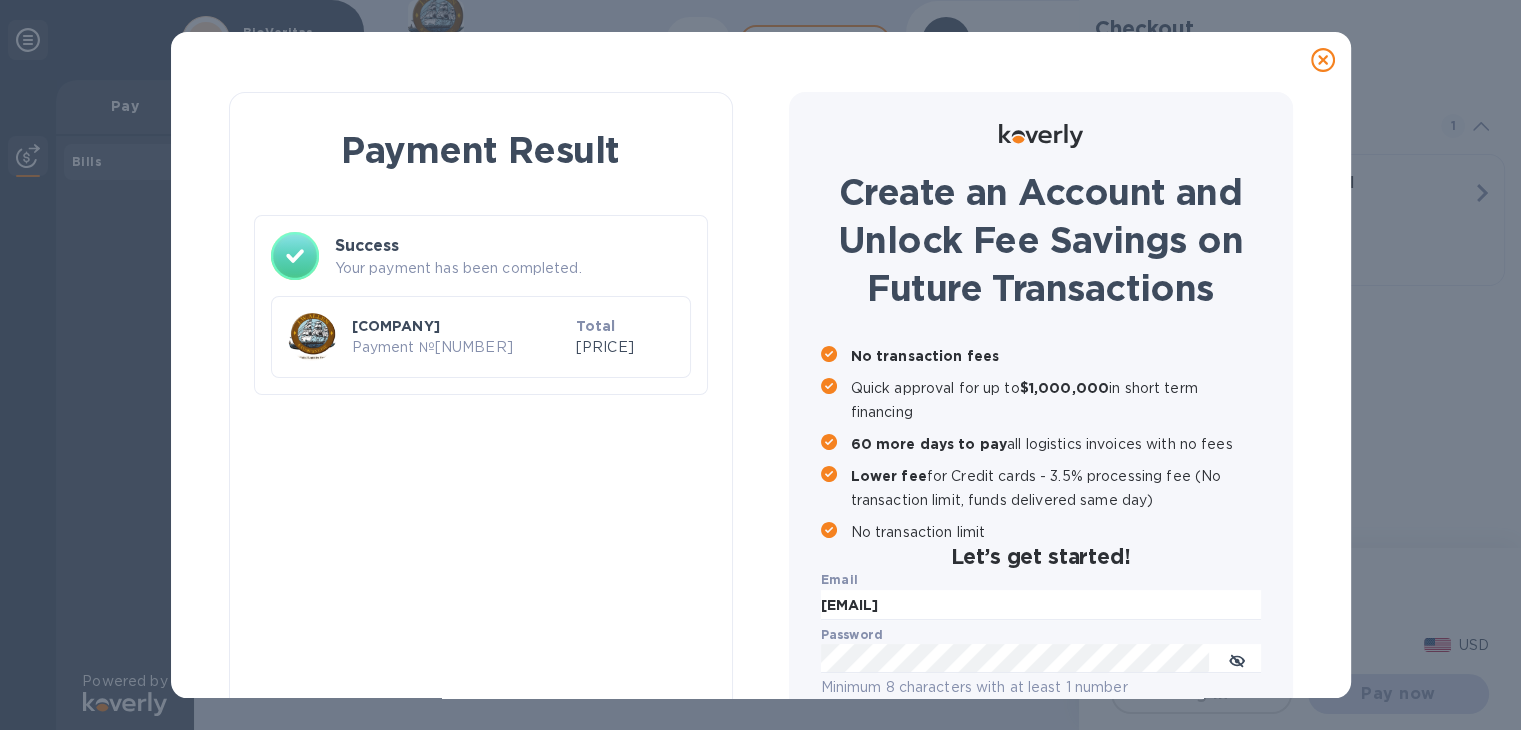 click on "[COMPANY] Payment № [NUMBER] Total [PRICE]" at bounding box center [481, 337] 